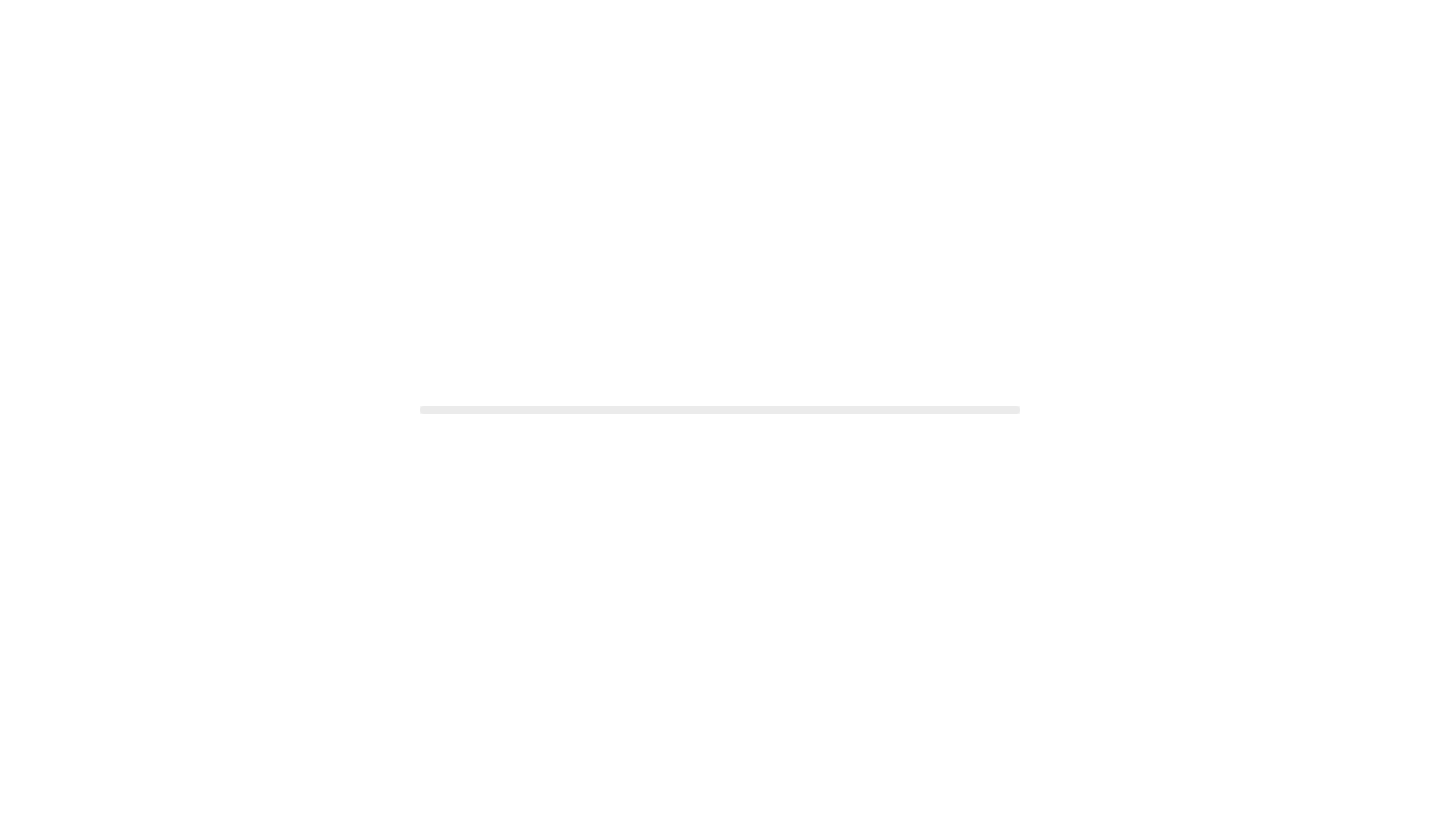 scroll, scrollTop: 0, scrollLeft: 0, axis: both 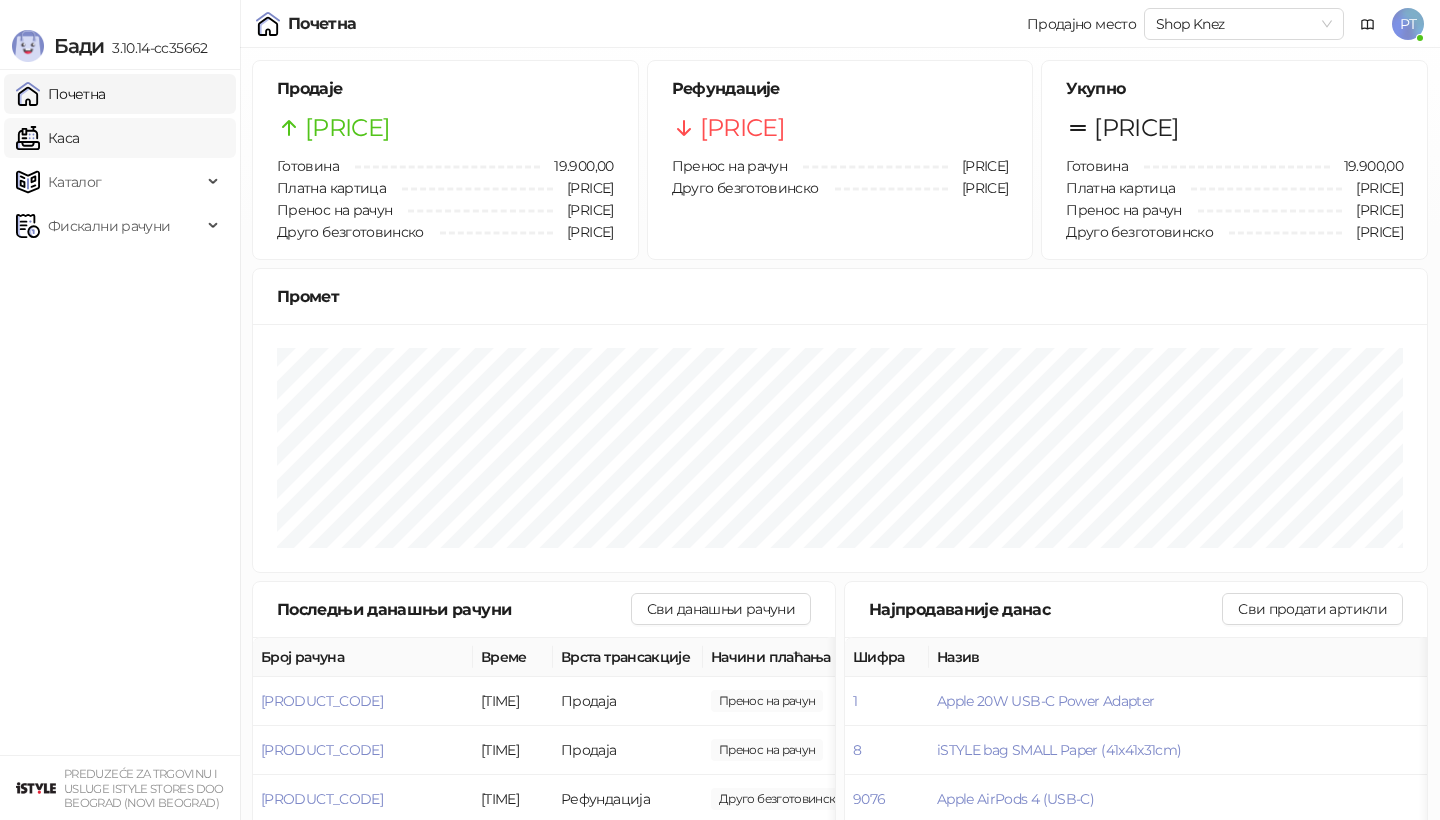 click on "Каса" at bounding box center [47, 138] 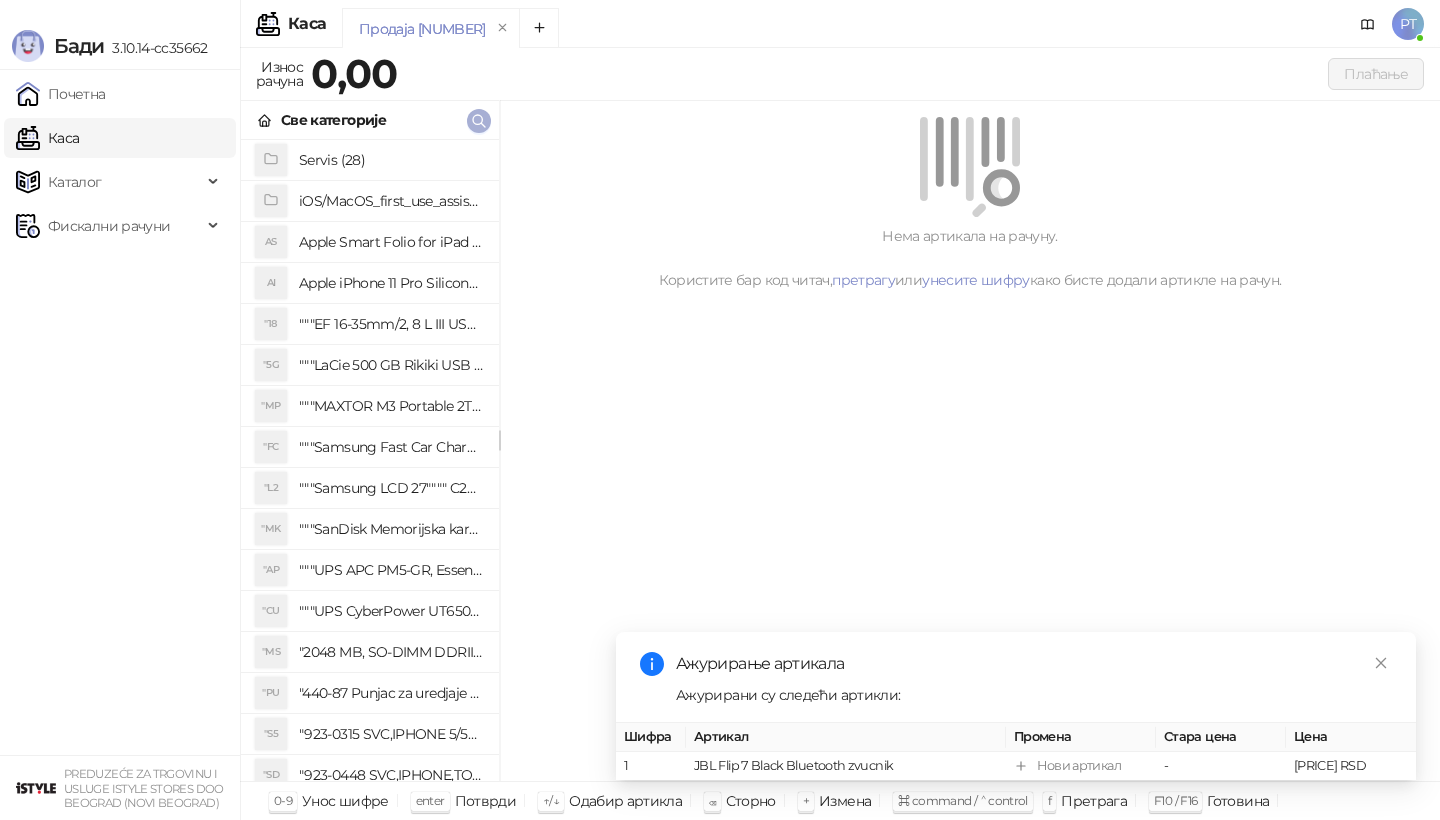click 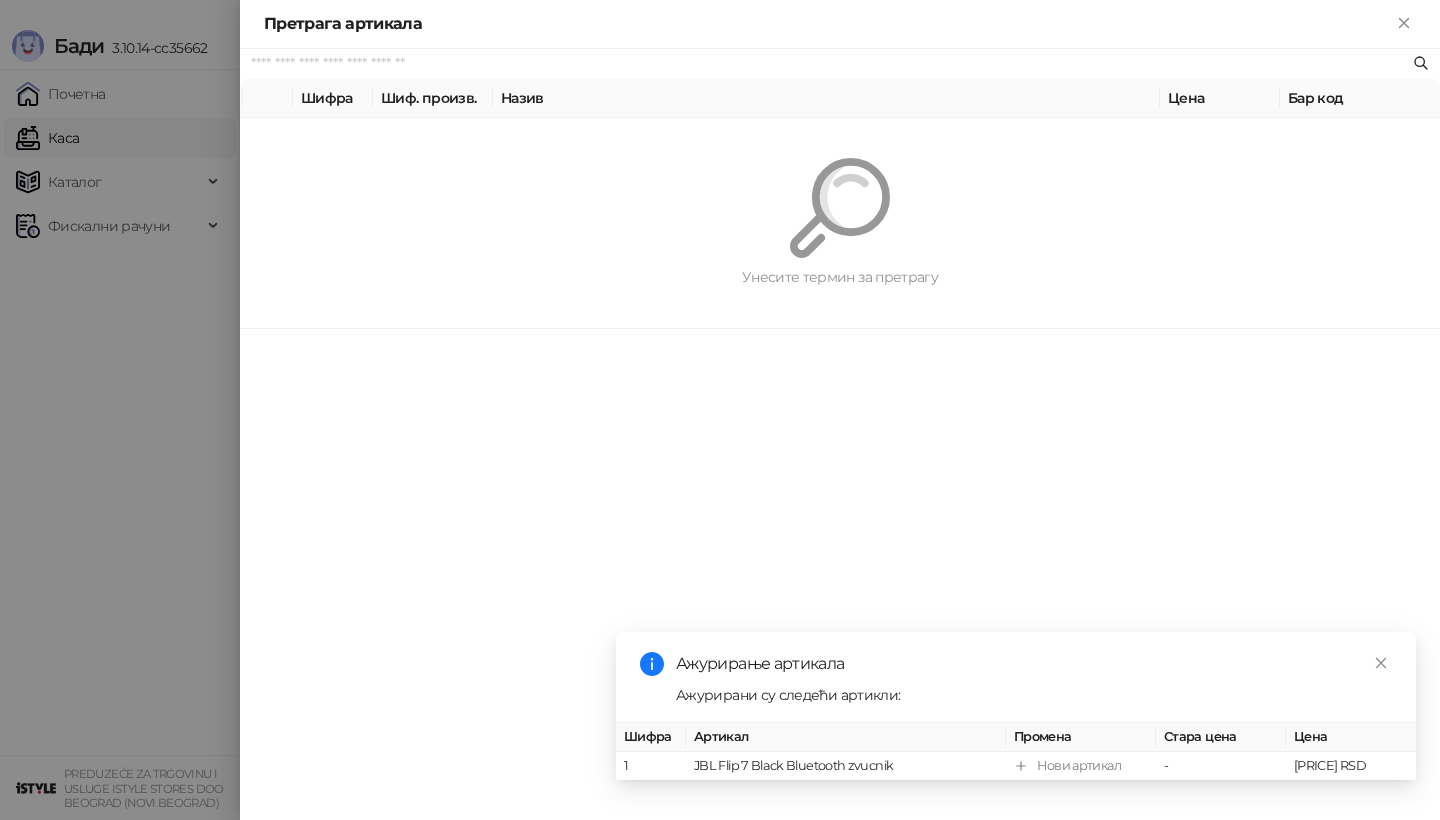 paste on "*********" 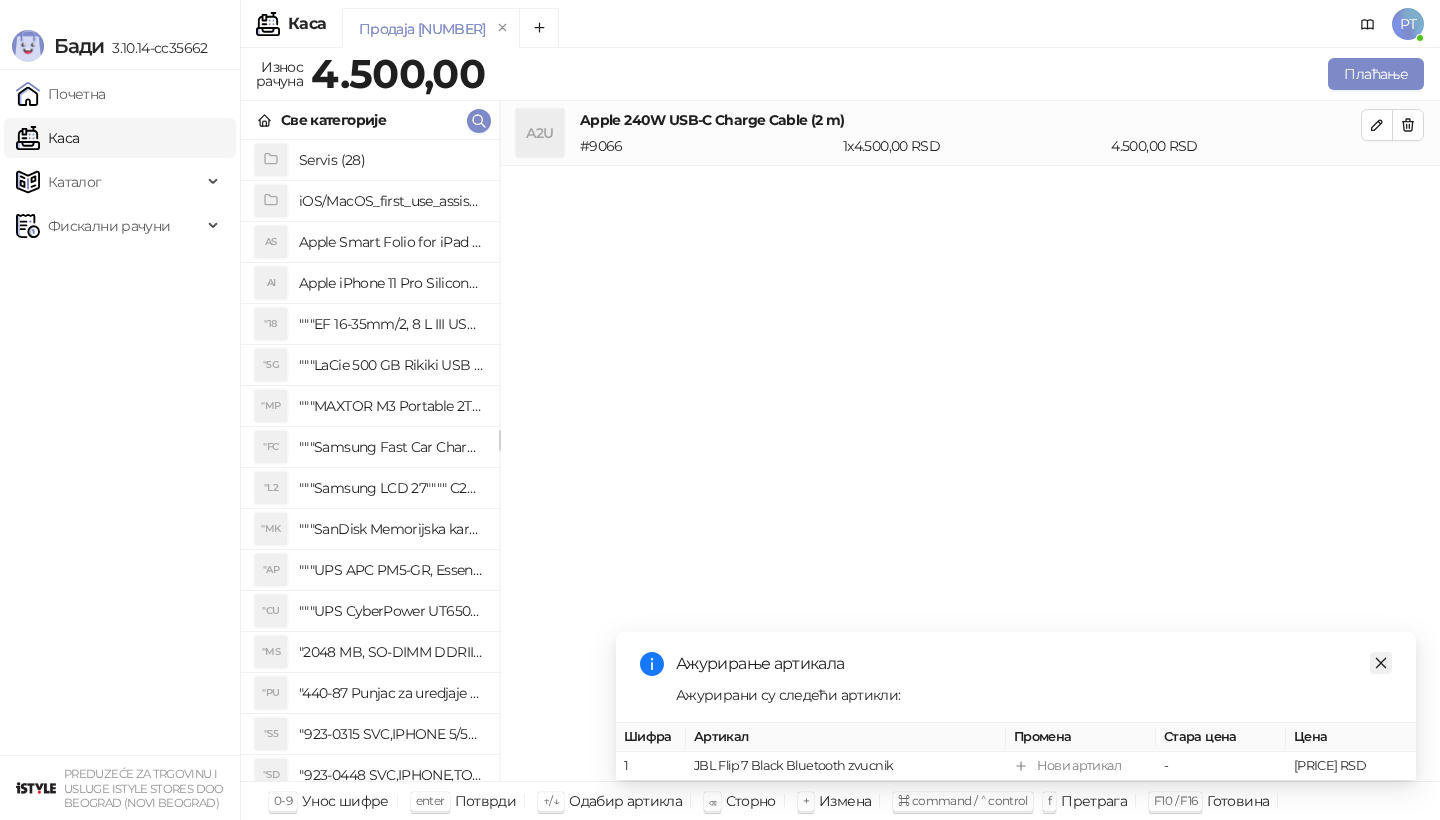 click 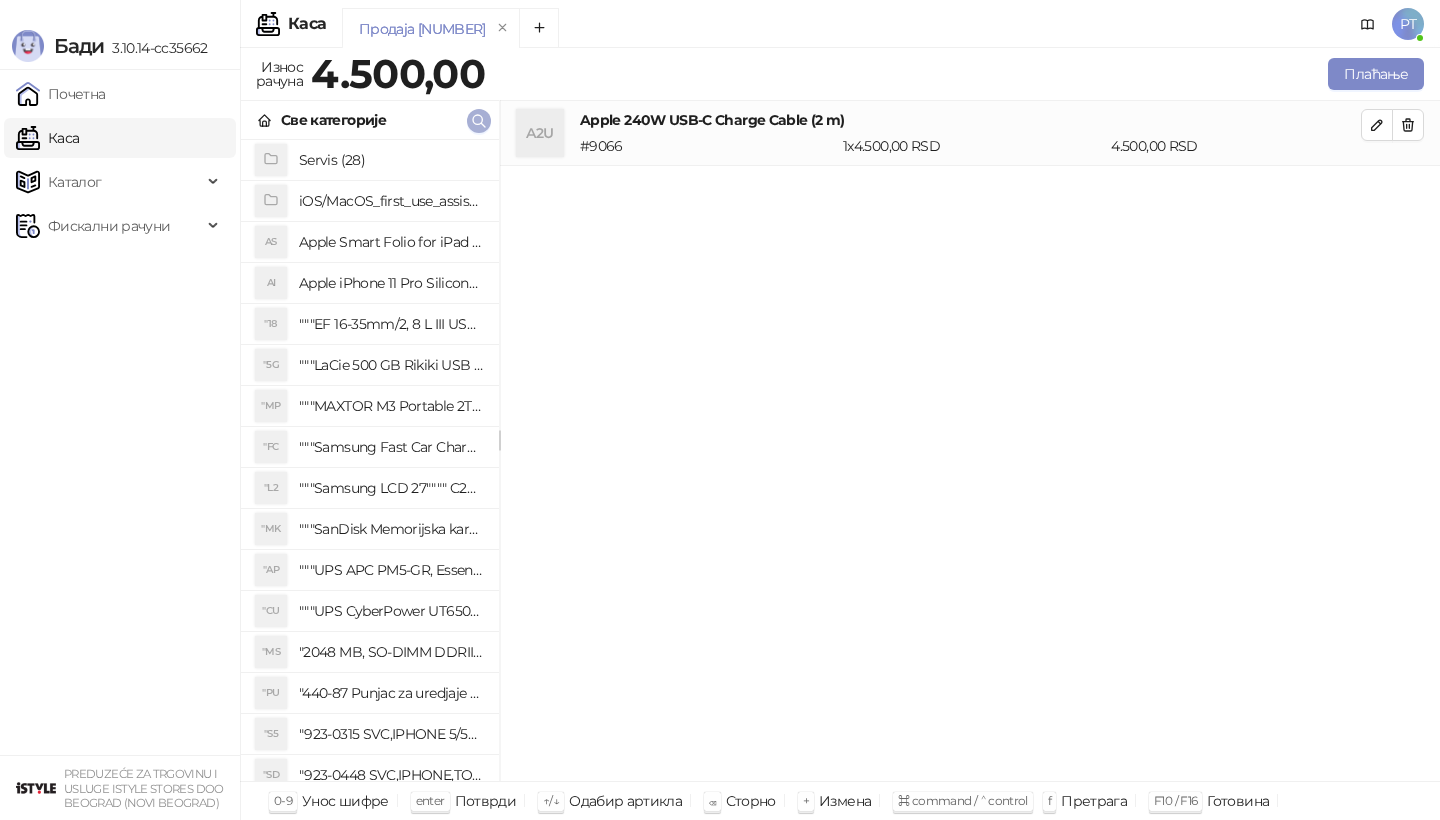 click 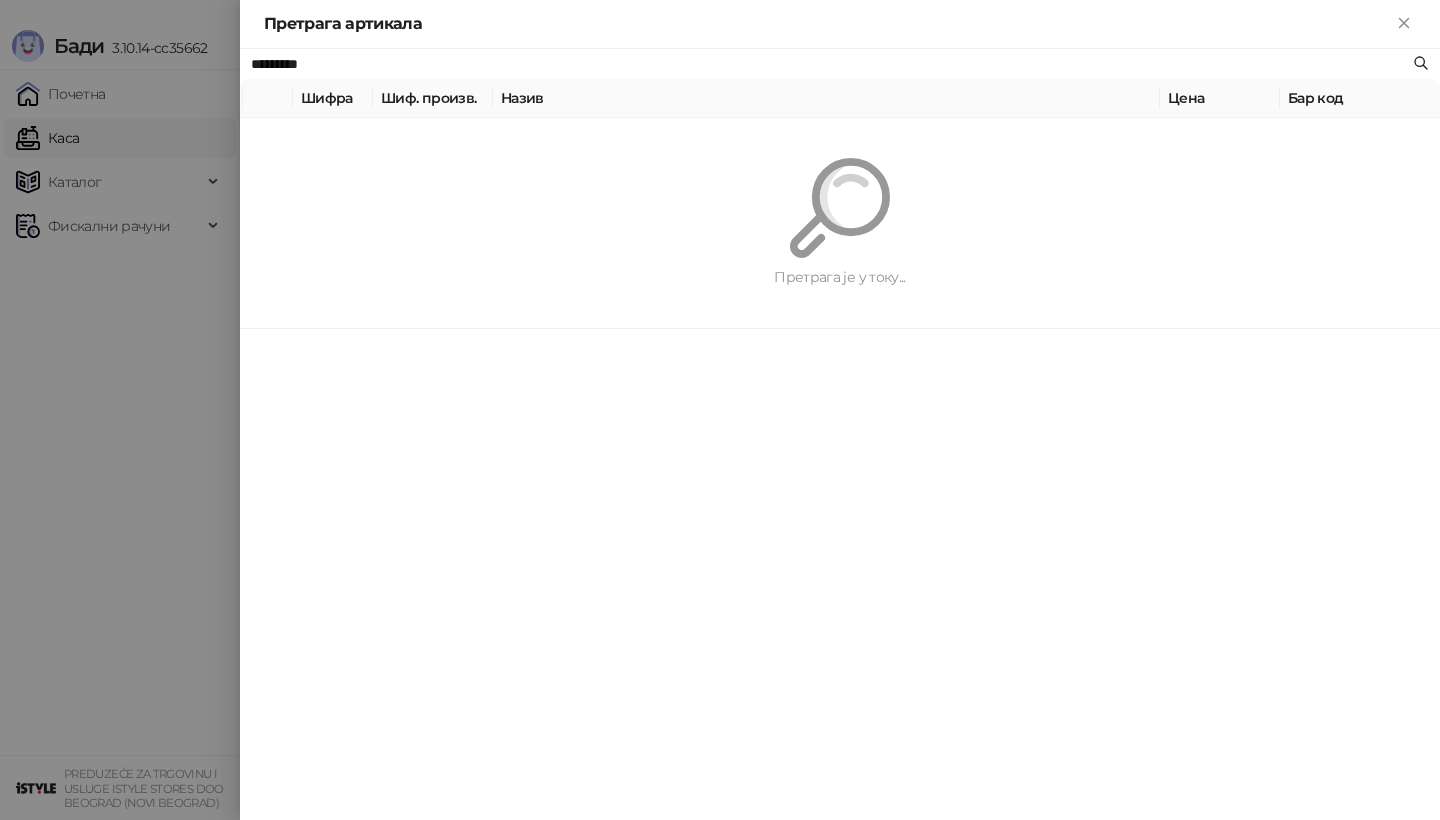 paste on "***" 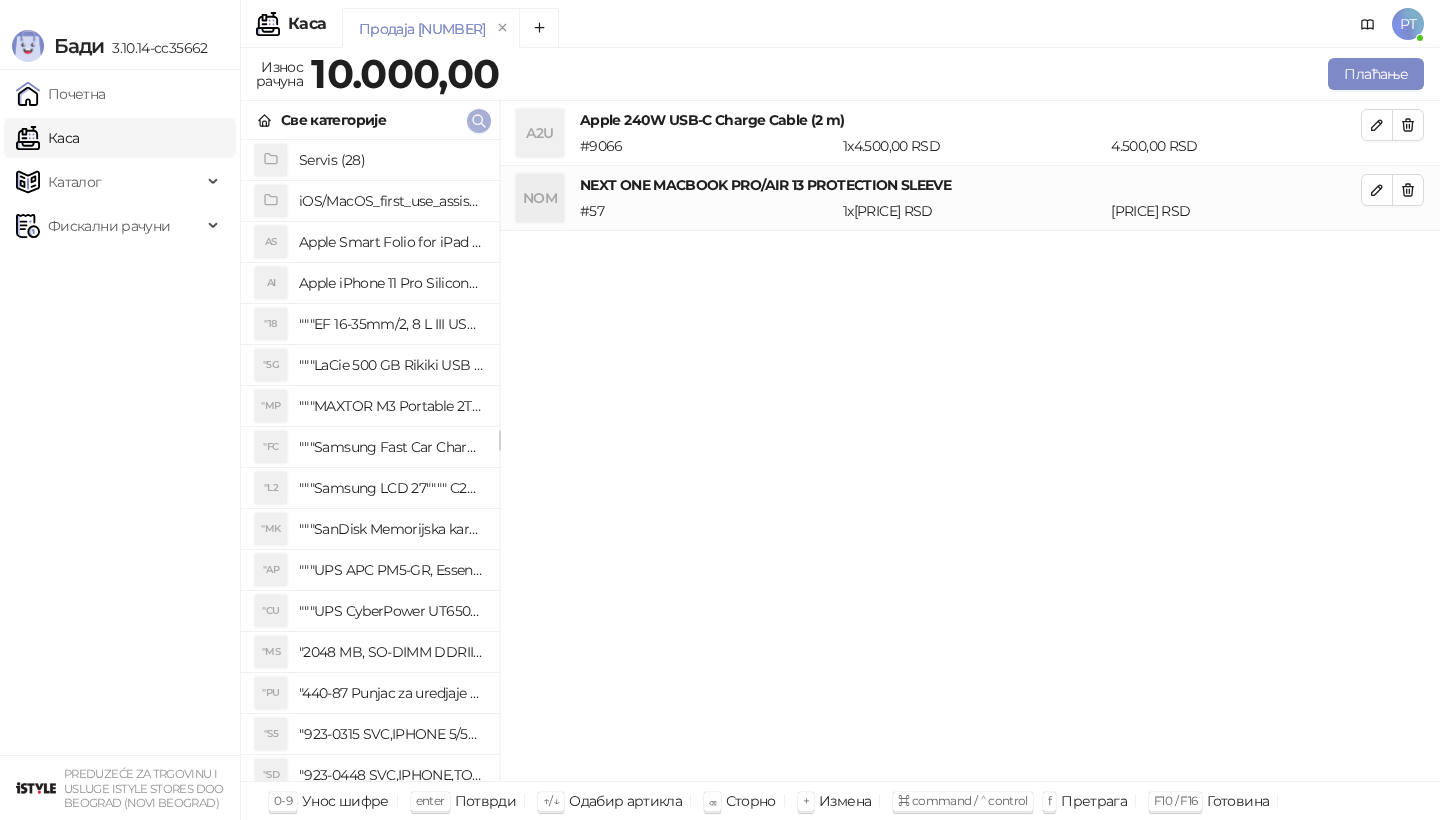 click 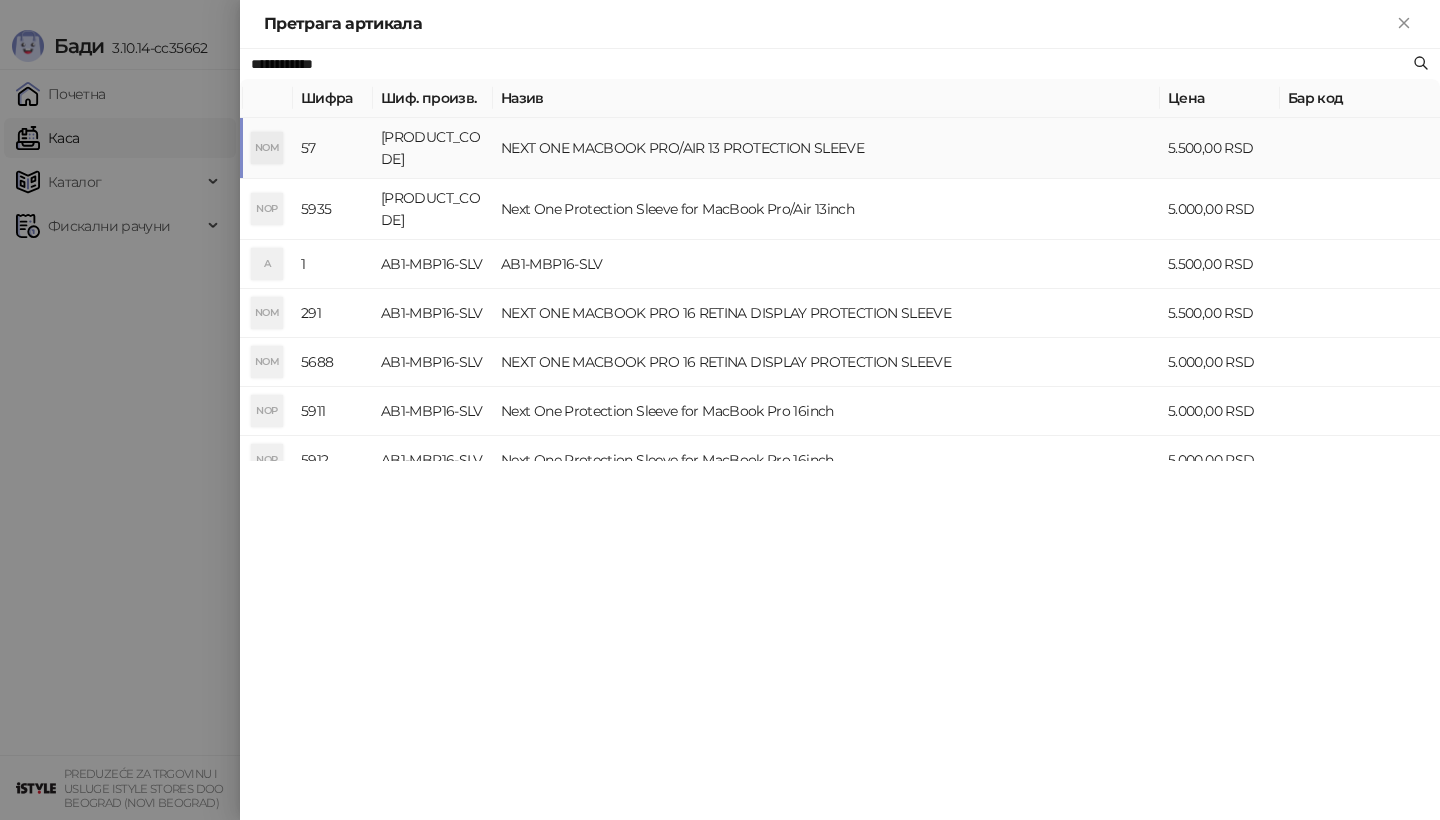 paste on "*******" 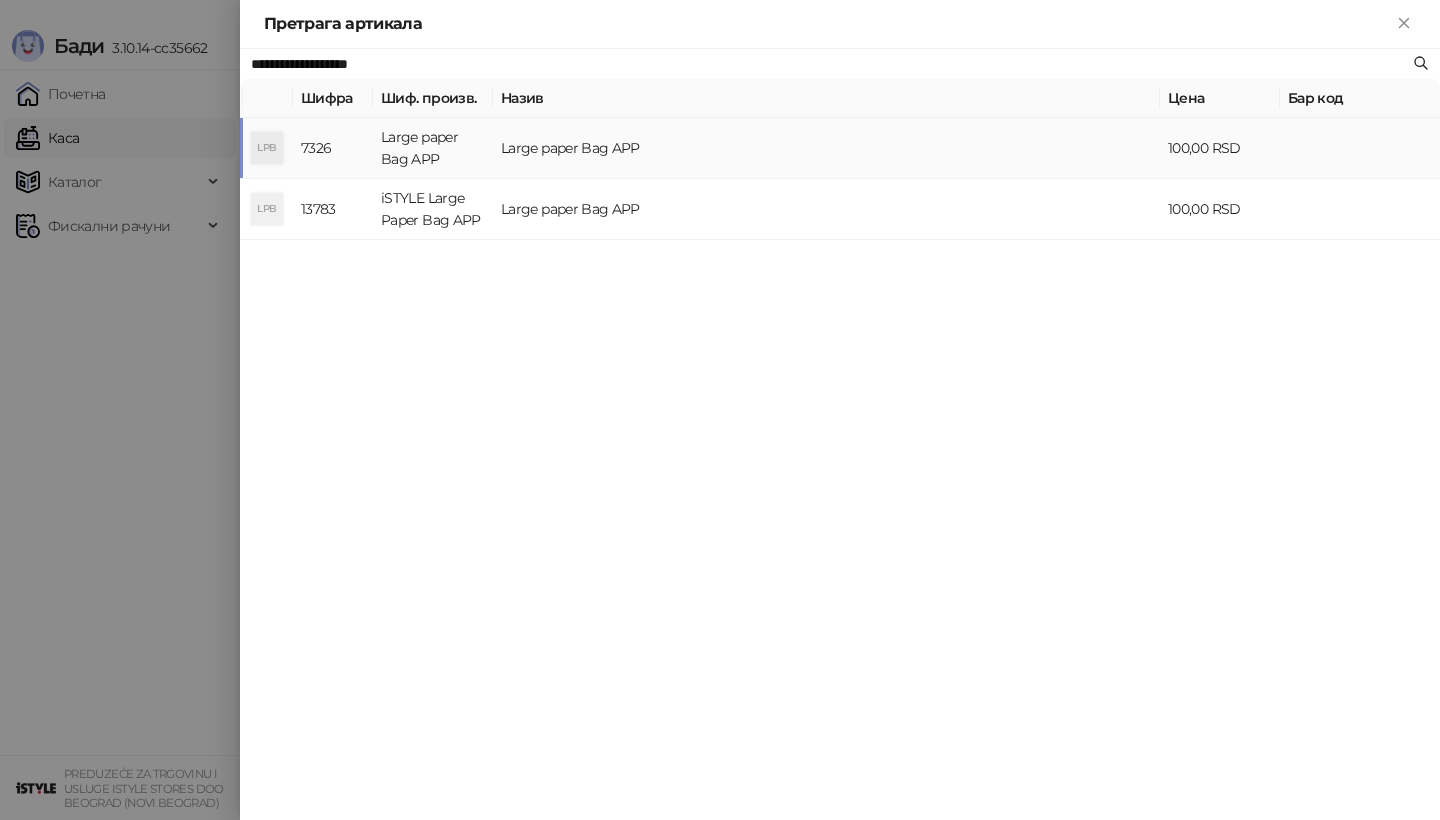 type on "**********" 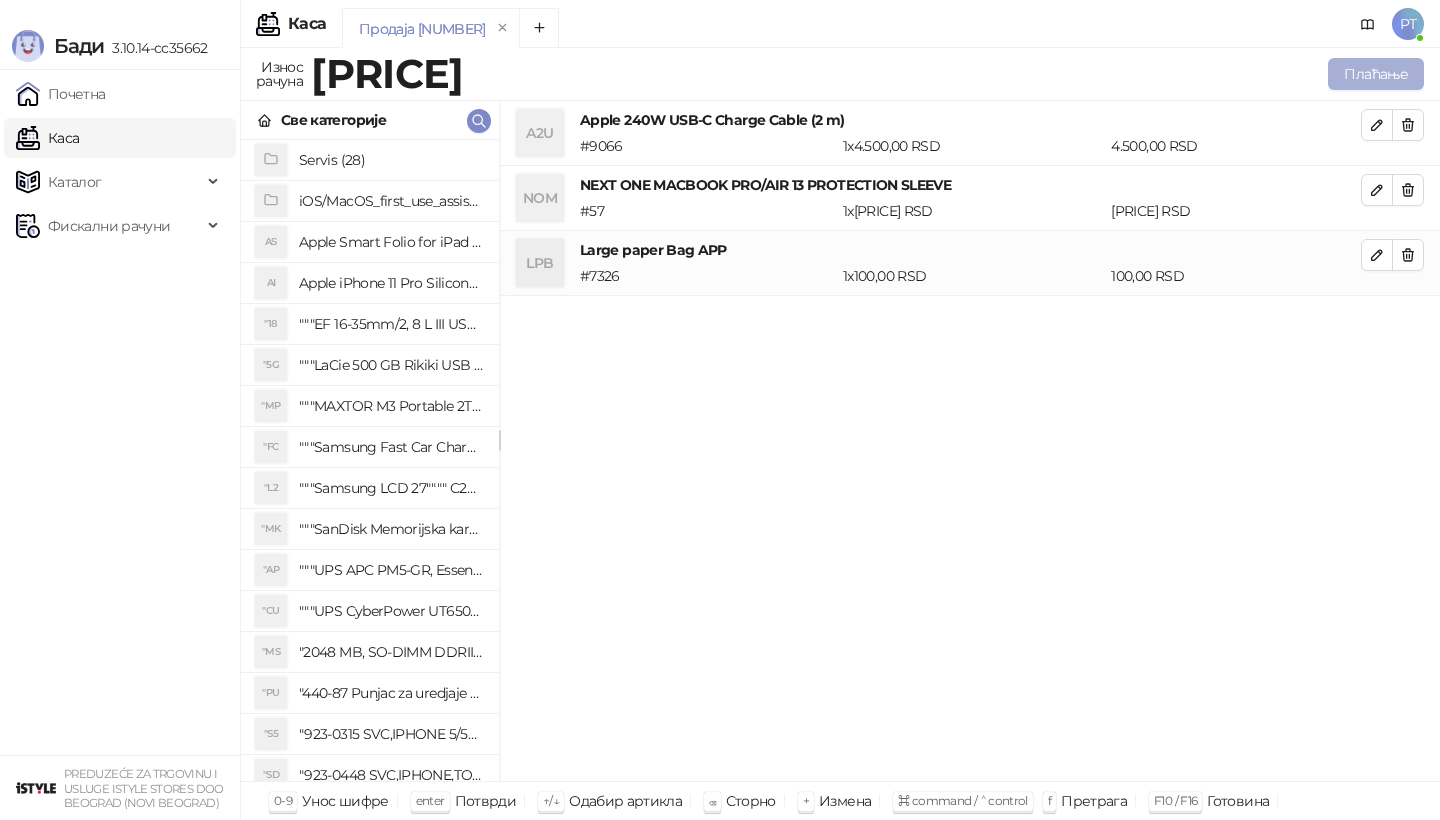 click on "Плаћање" at bounding box center (1376, 74) 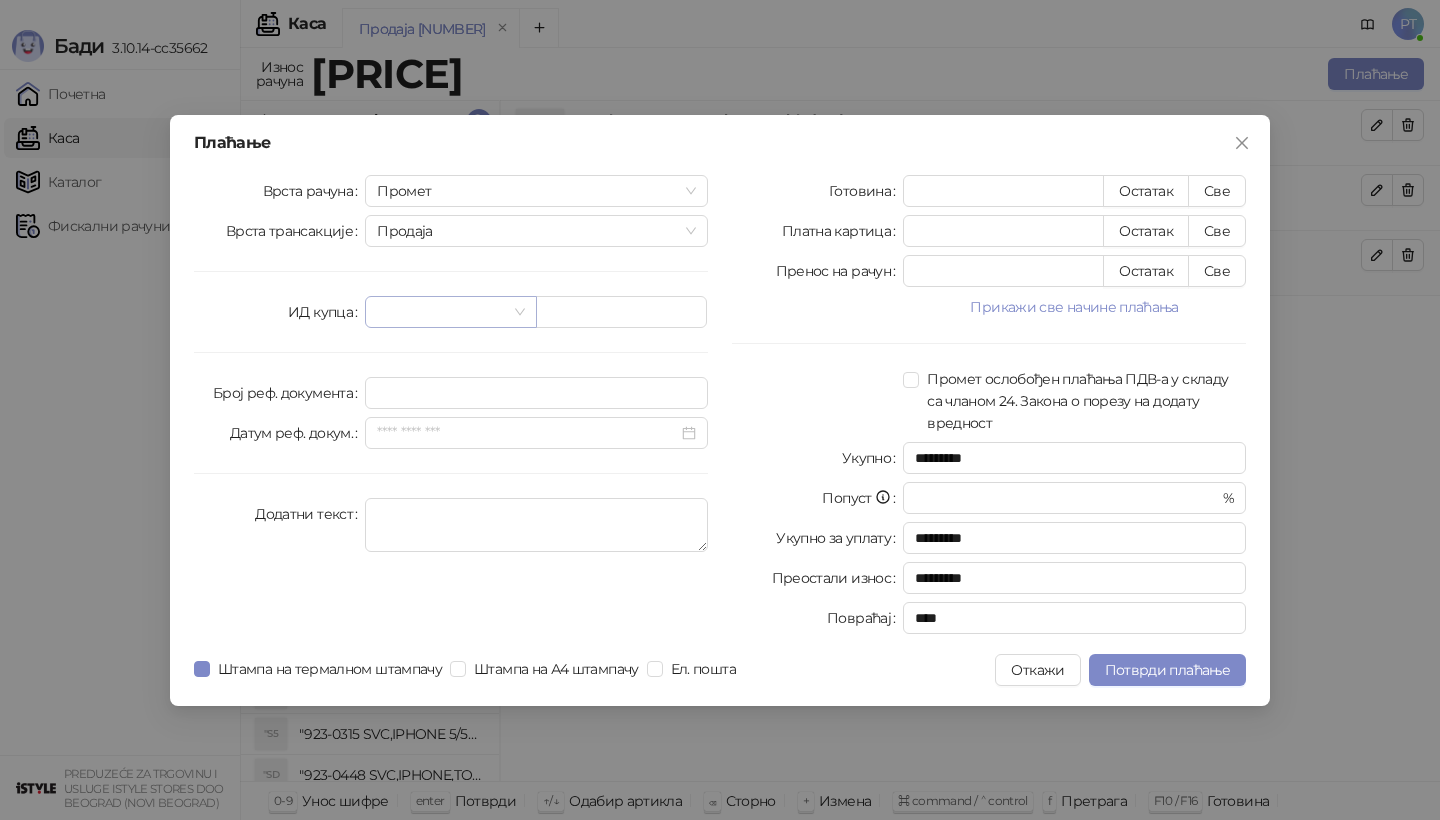 click at bounding box center (450, 312) 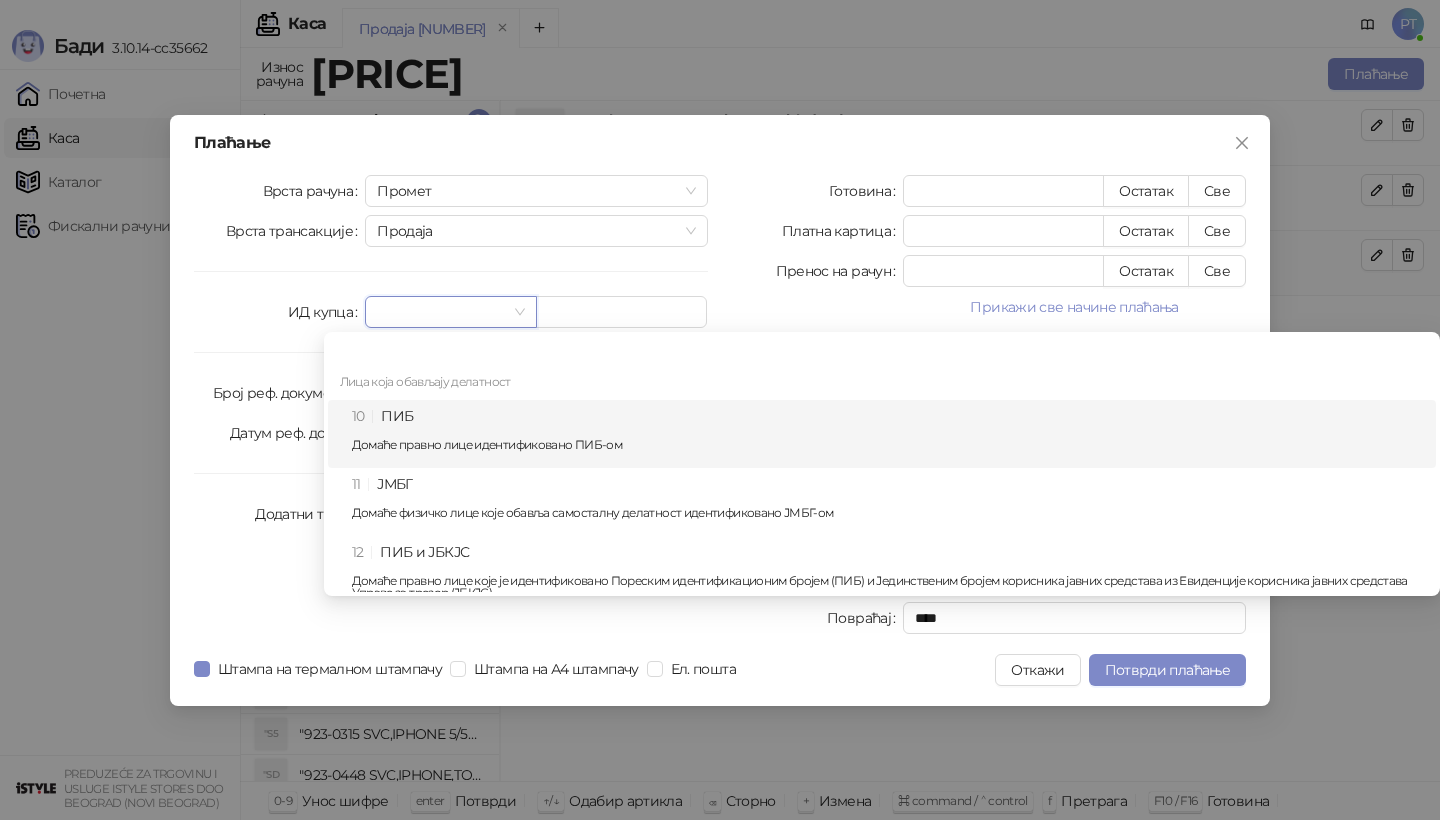 click on "10 ПИБ Домаће правно лице идентификовано ПИБ-ом" at bounding box center [888, 434] 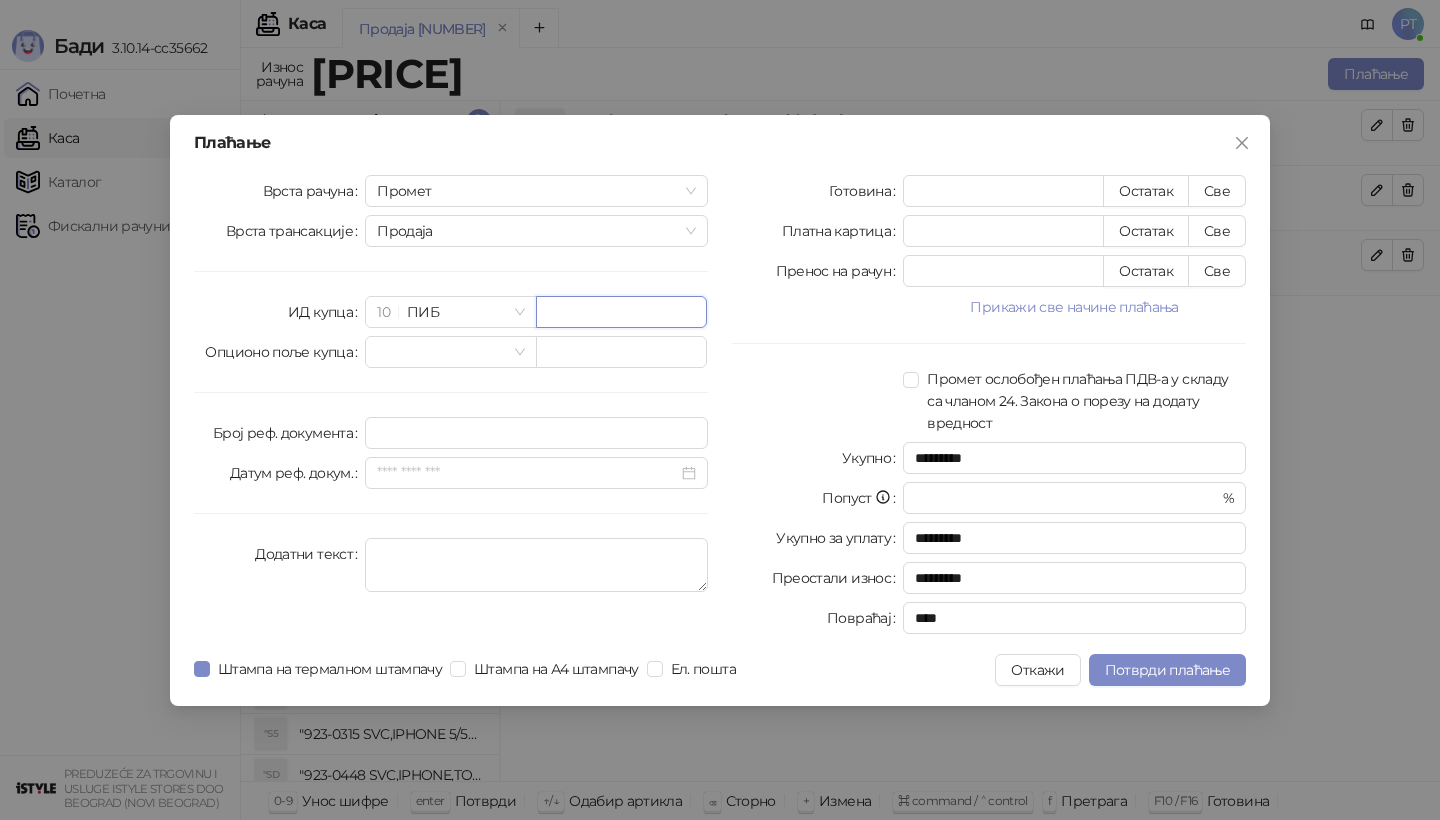 click at bounding box center (621, 312) 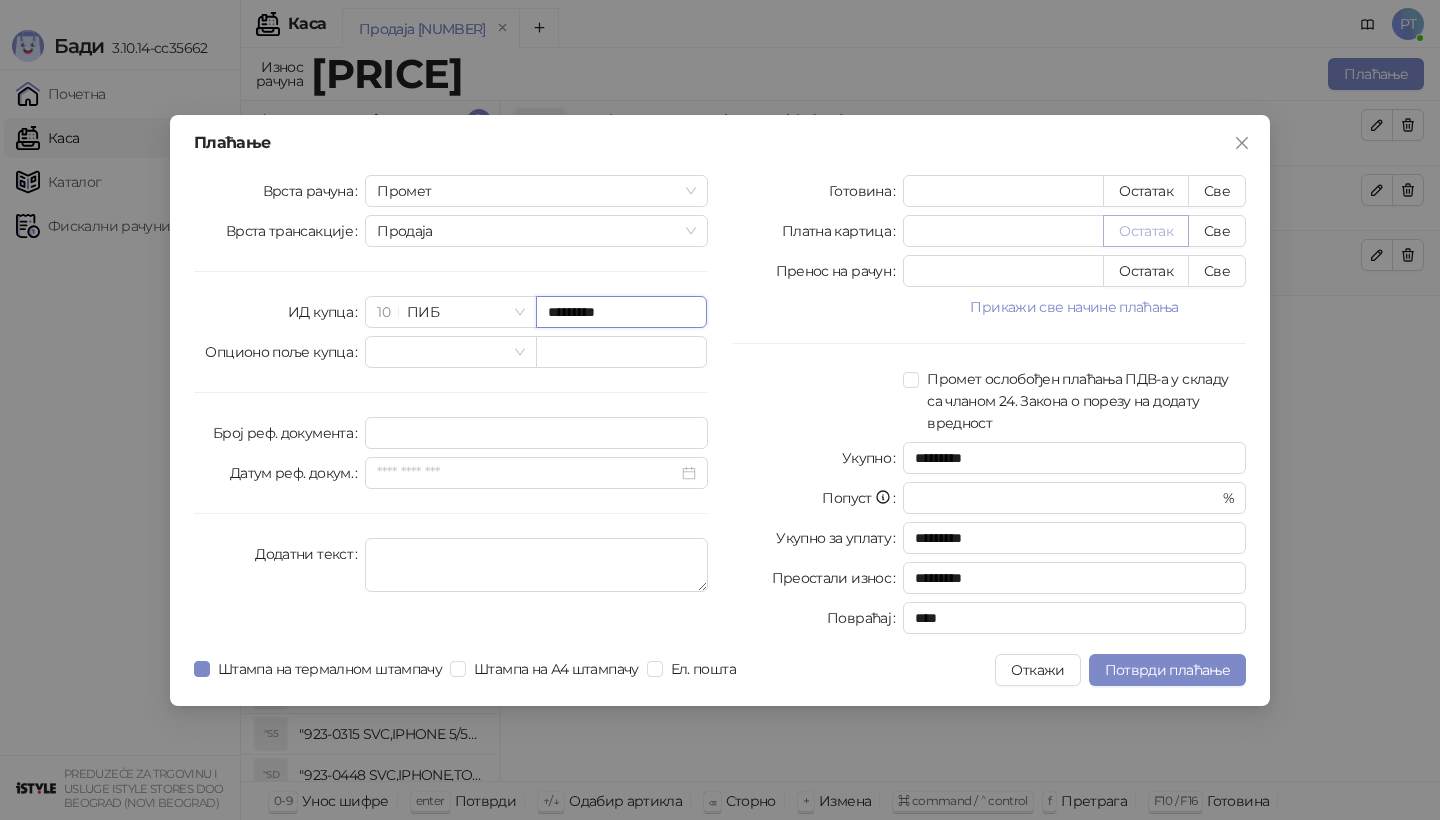 type on "*********" 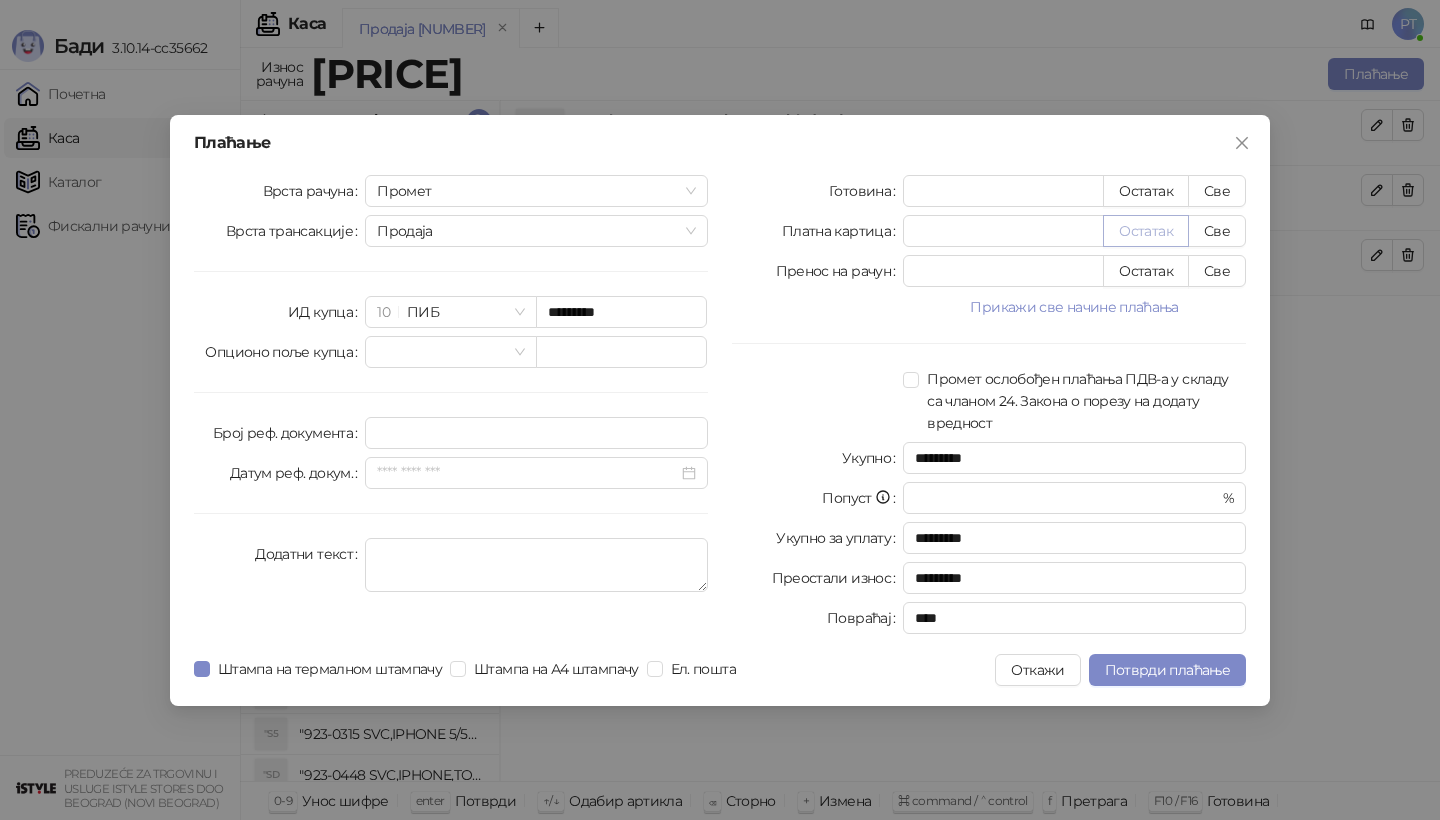 click on "Остатак" at bounding box center [1146, 231] 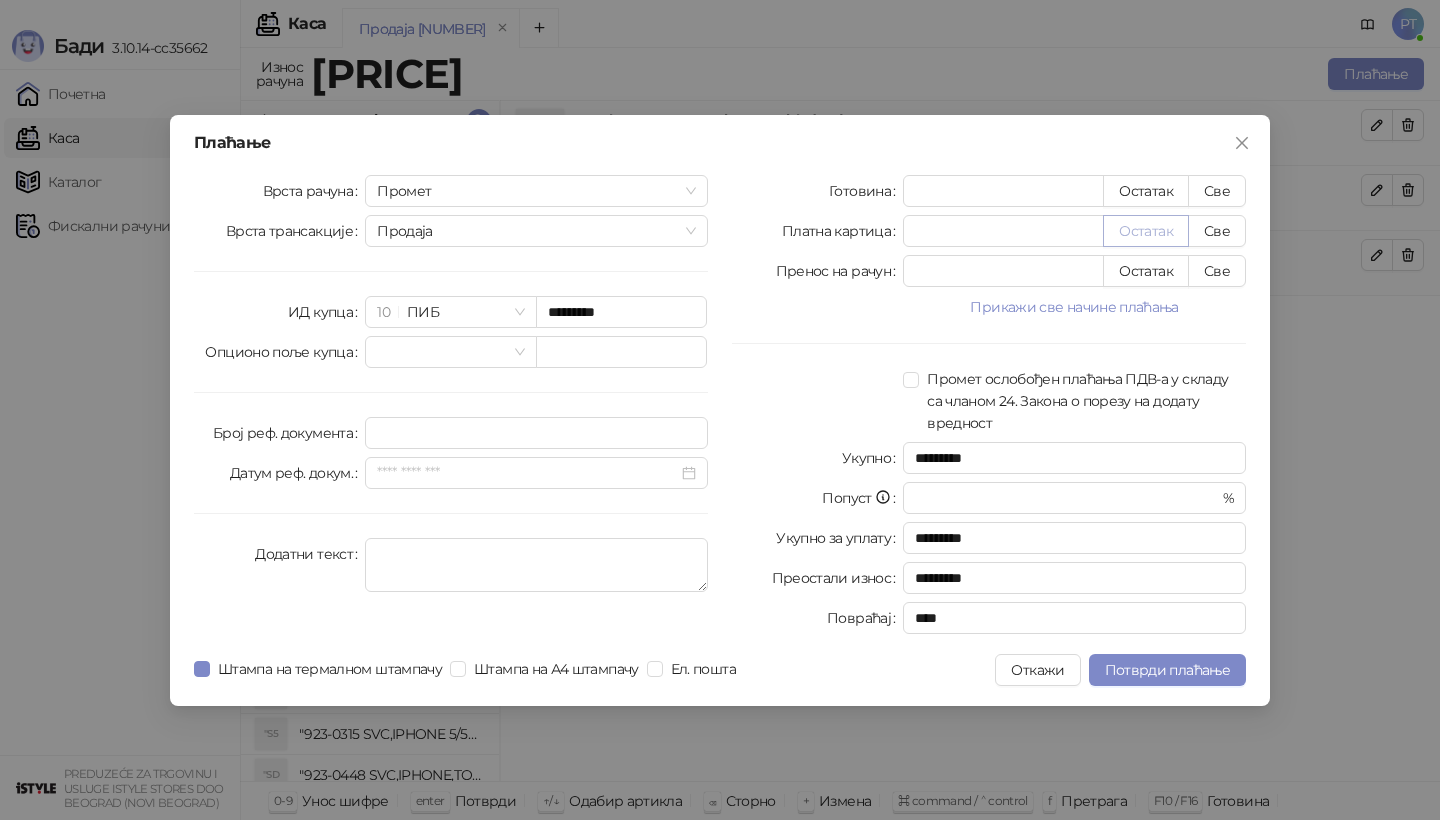 type on "*****" 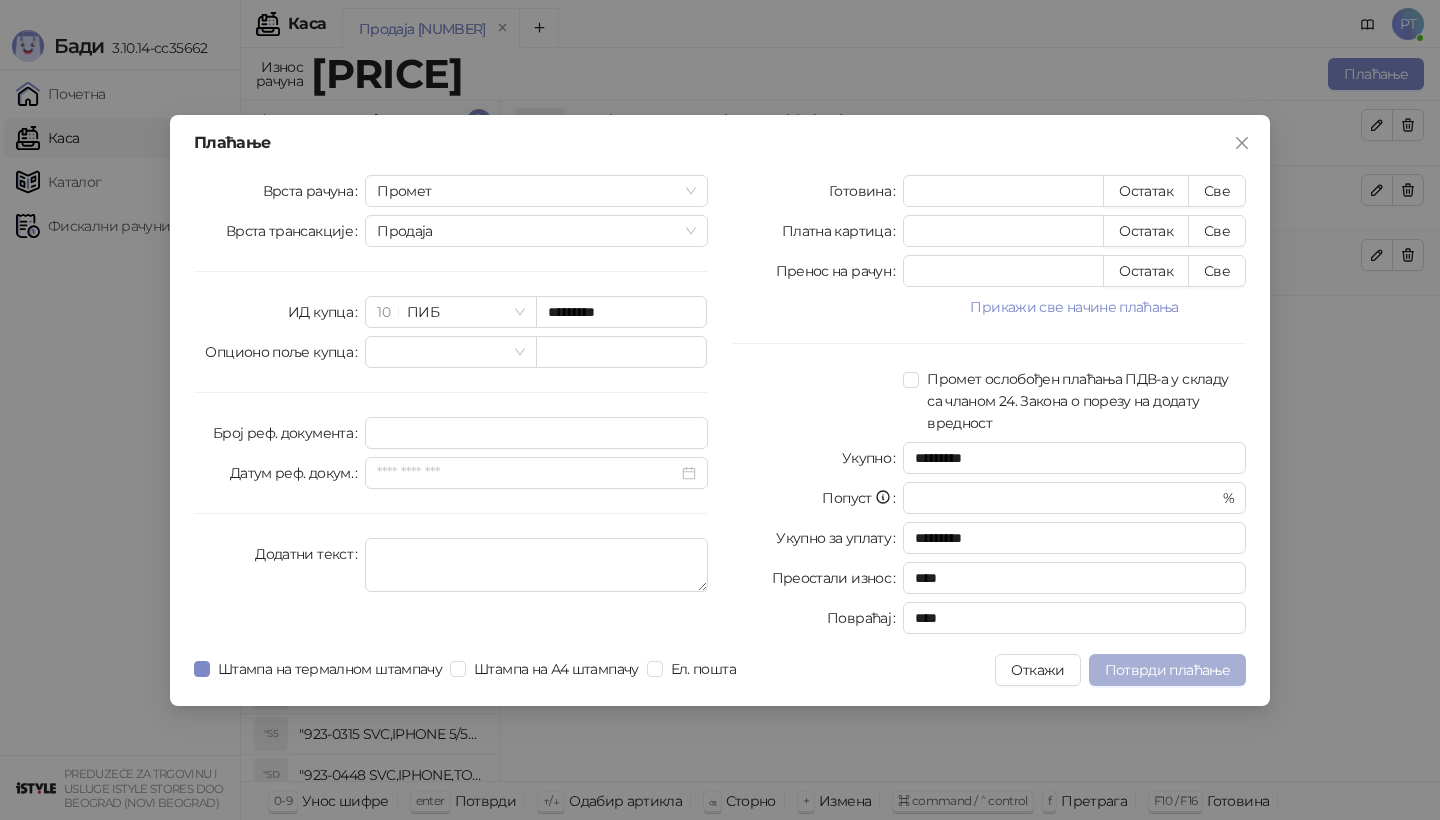click on "Потврди плаћање" at bounding box center [1167, 670] 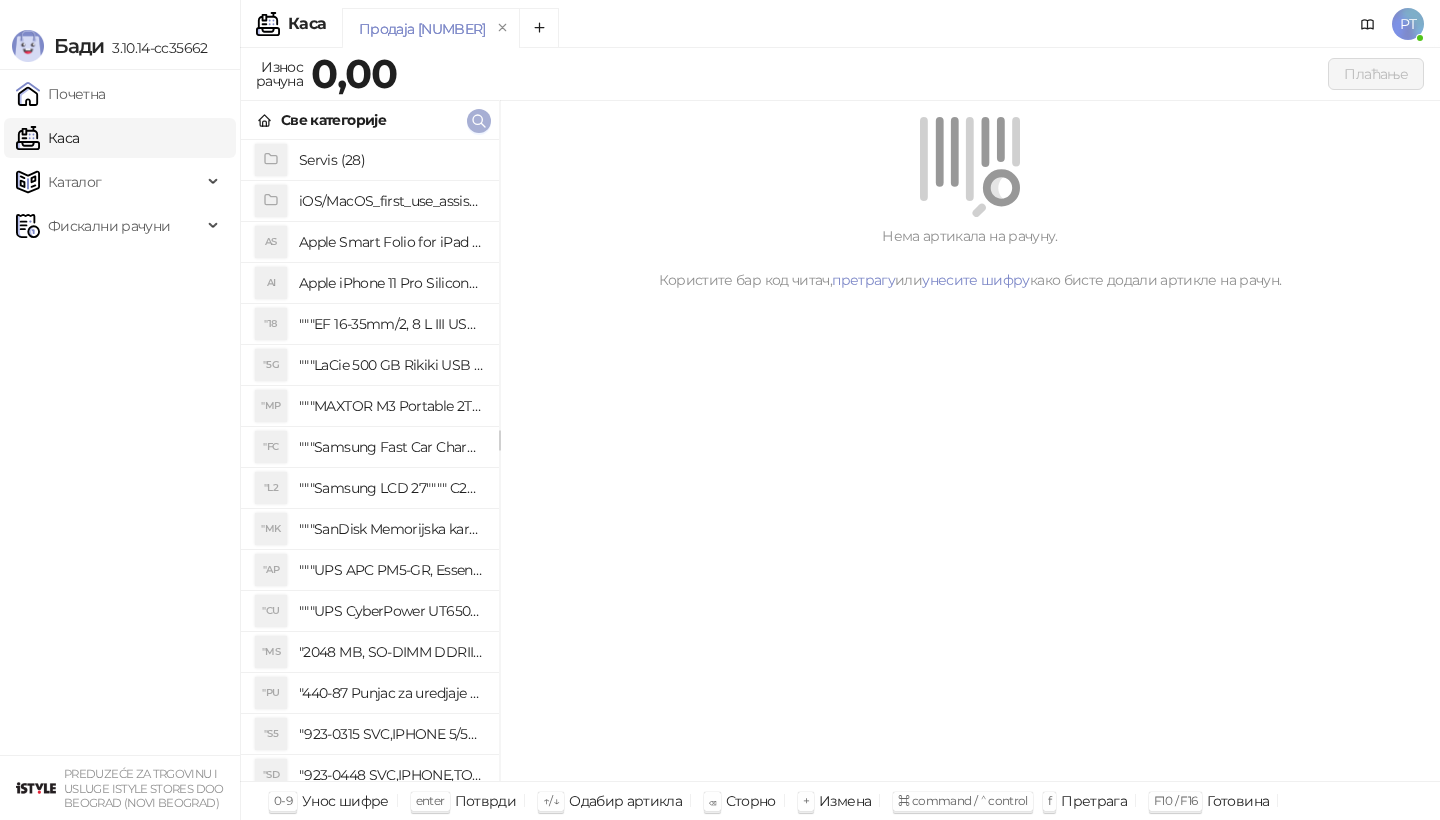 click 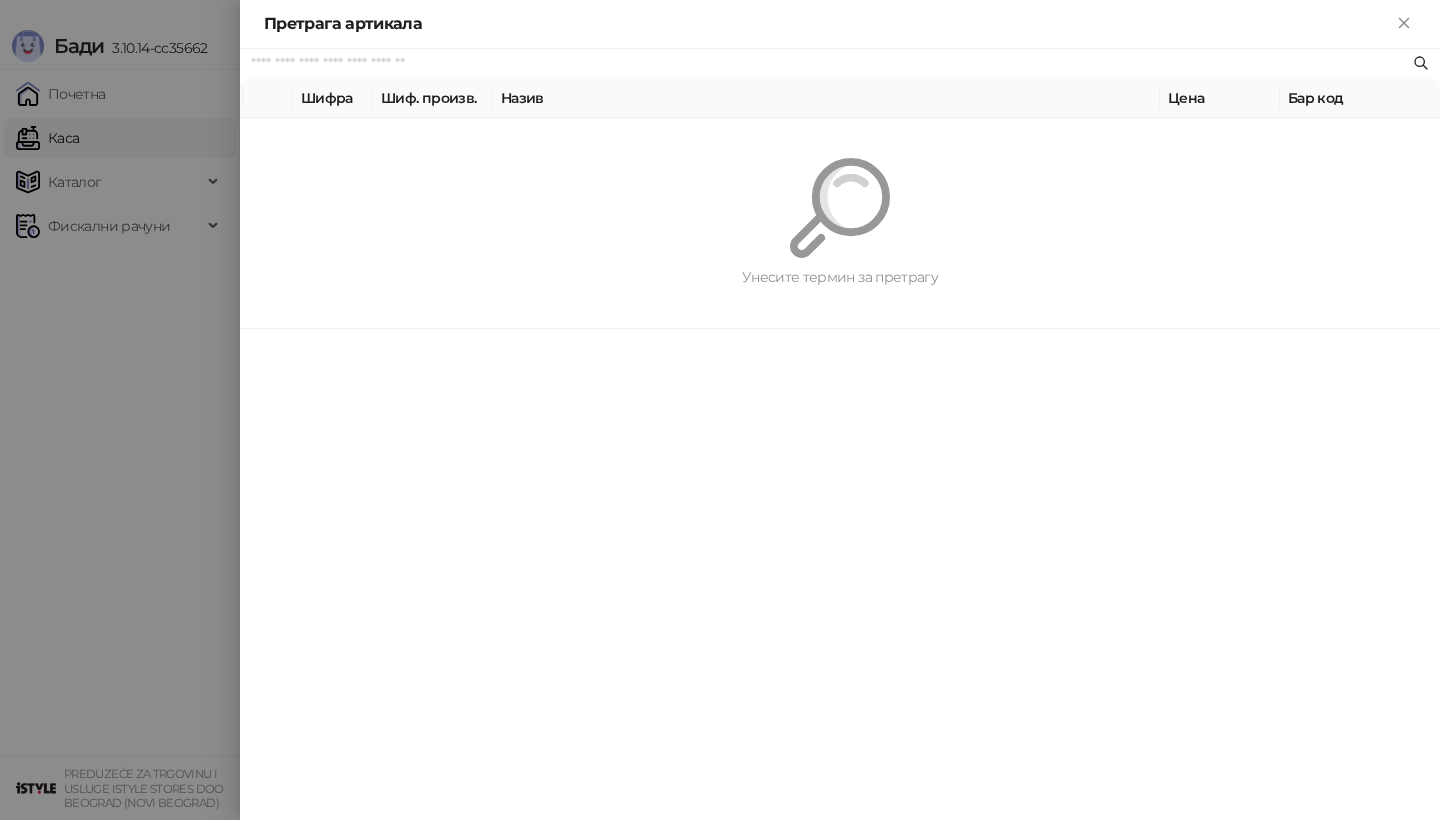 paste on "*********" 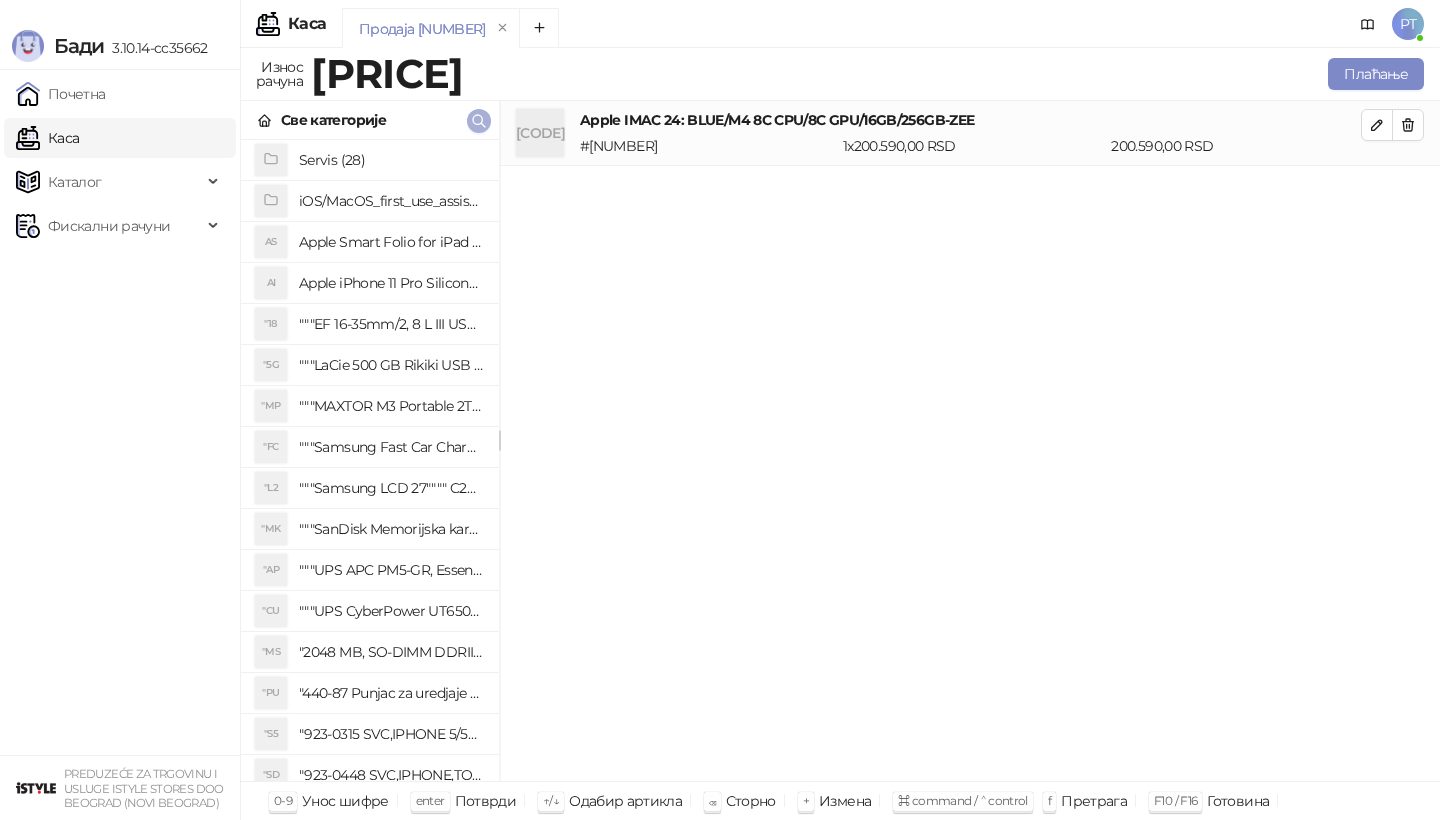 click at bounding box center (479, 121) 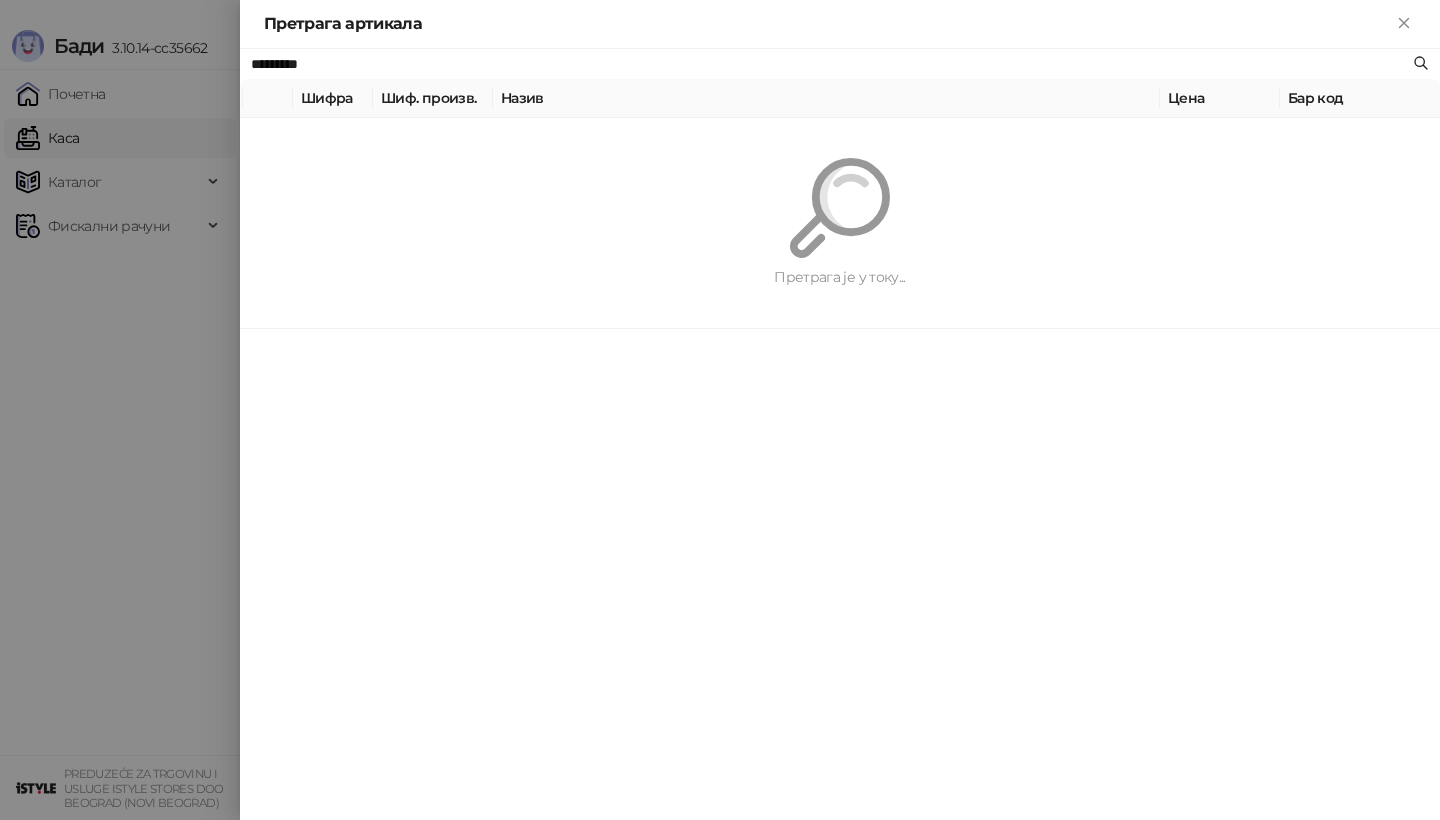 paste on "**********" 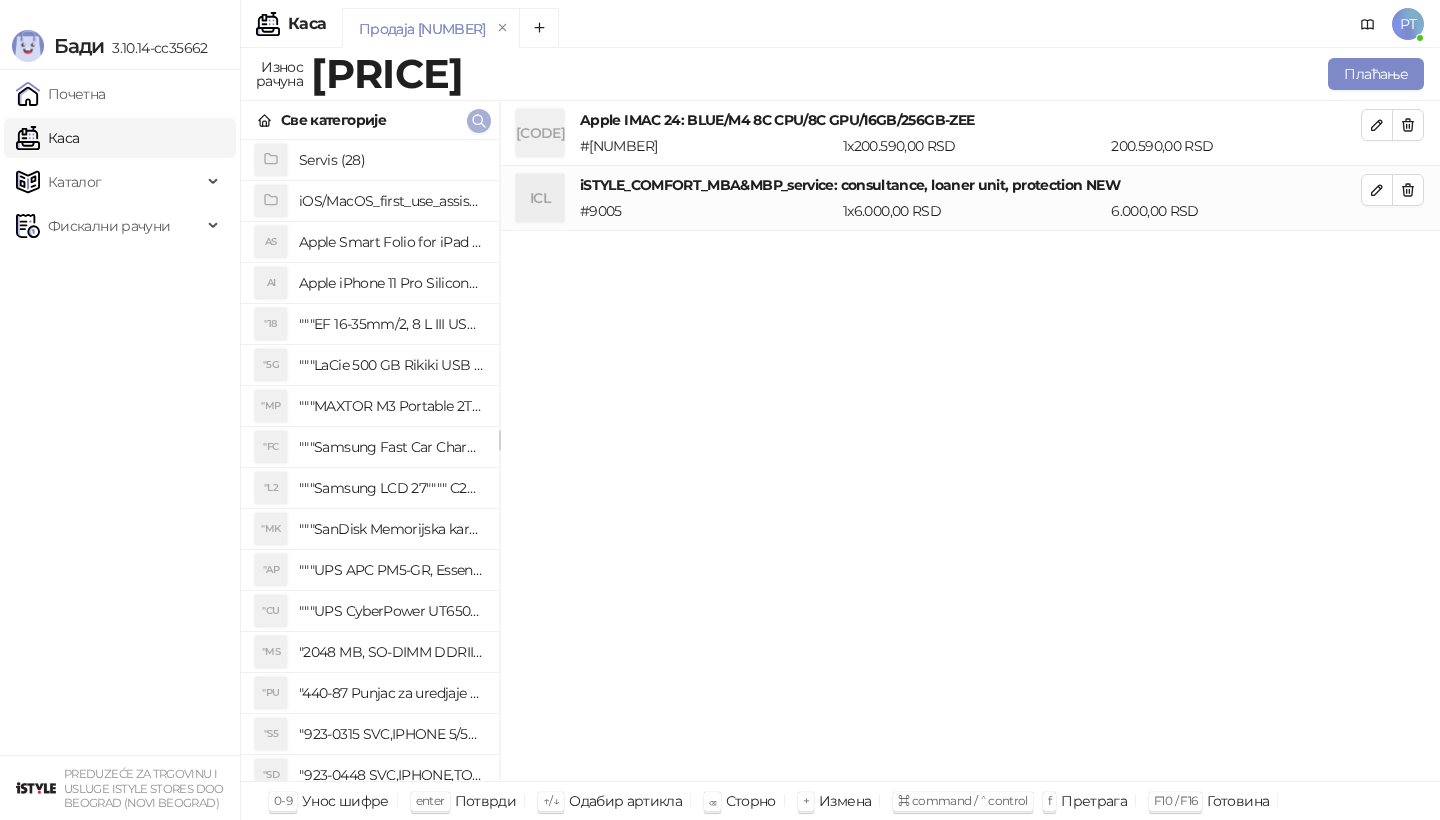 click 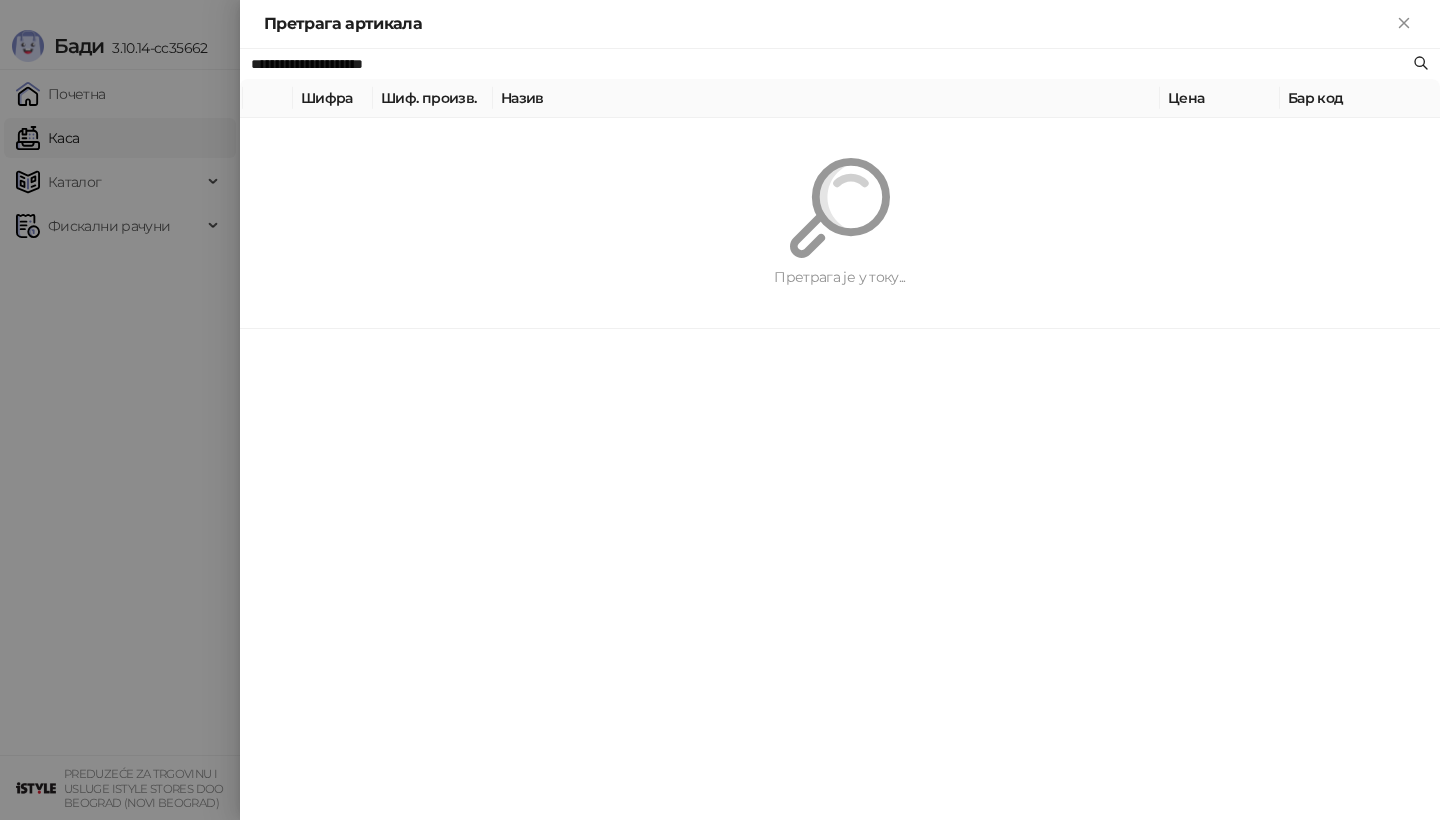 paste 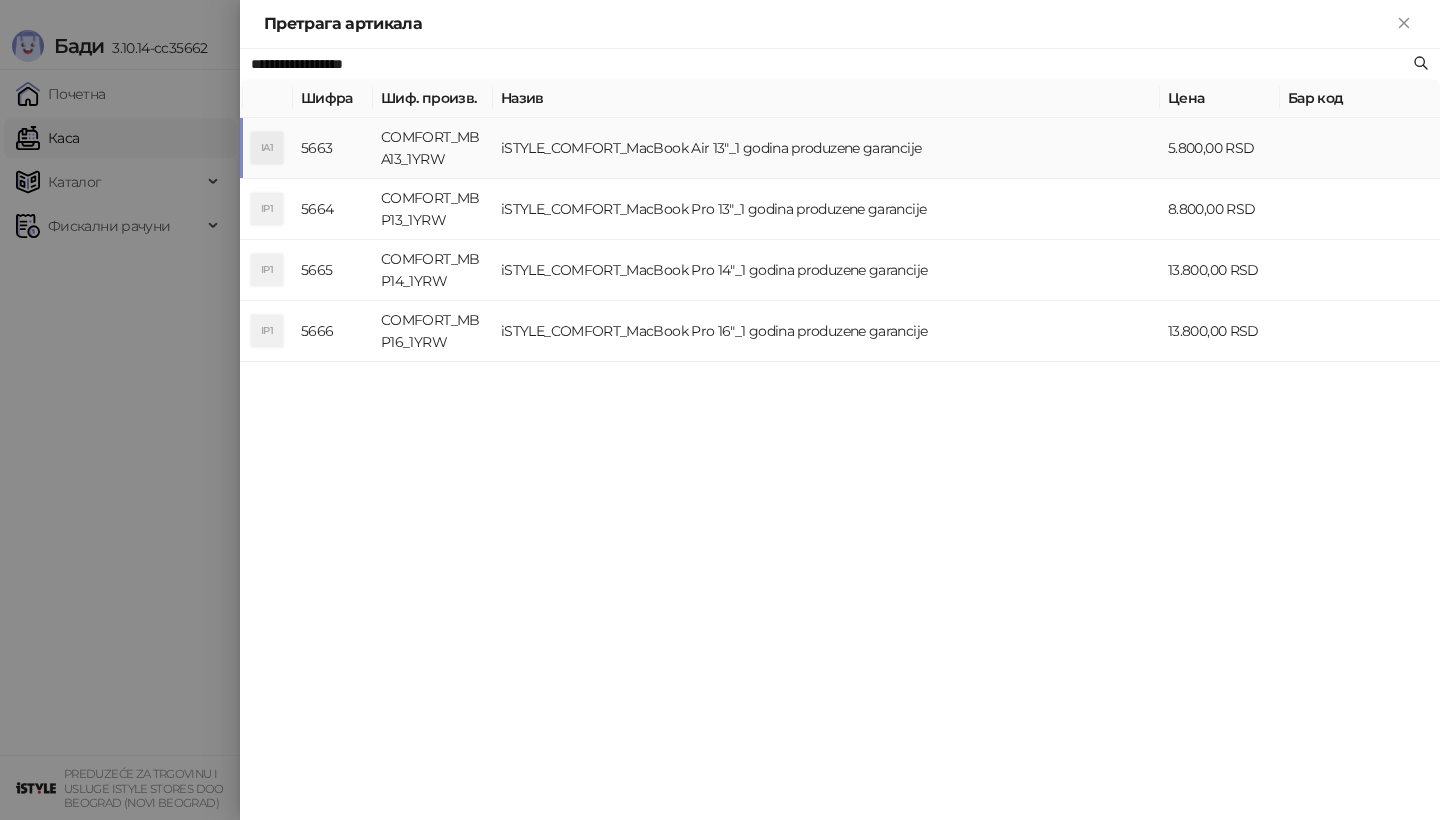 type on "**********" 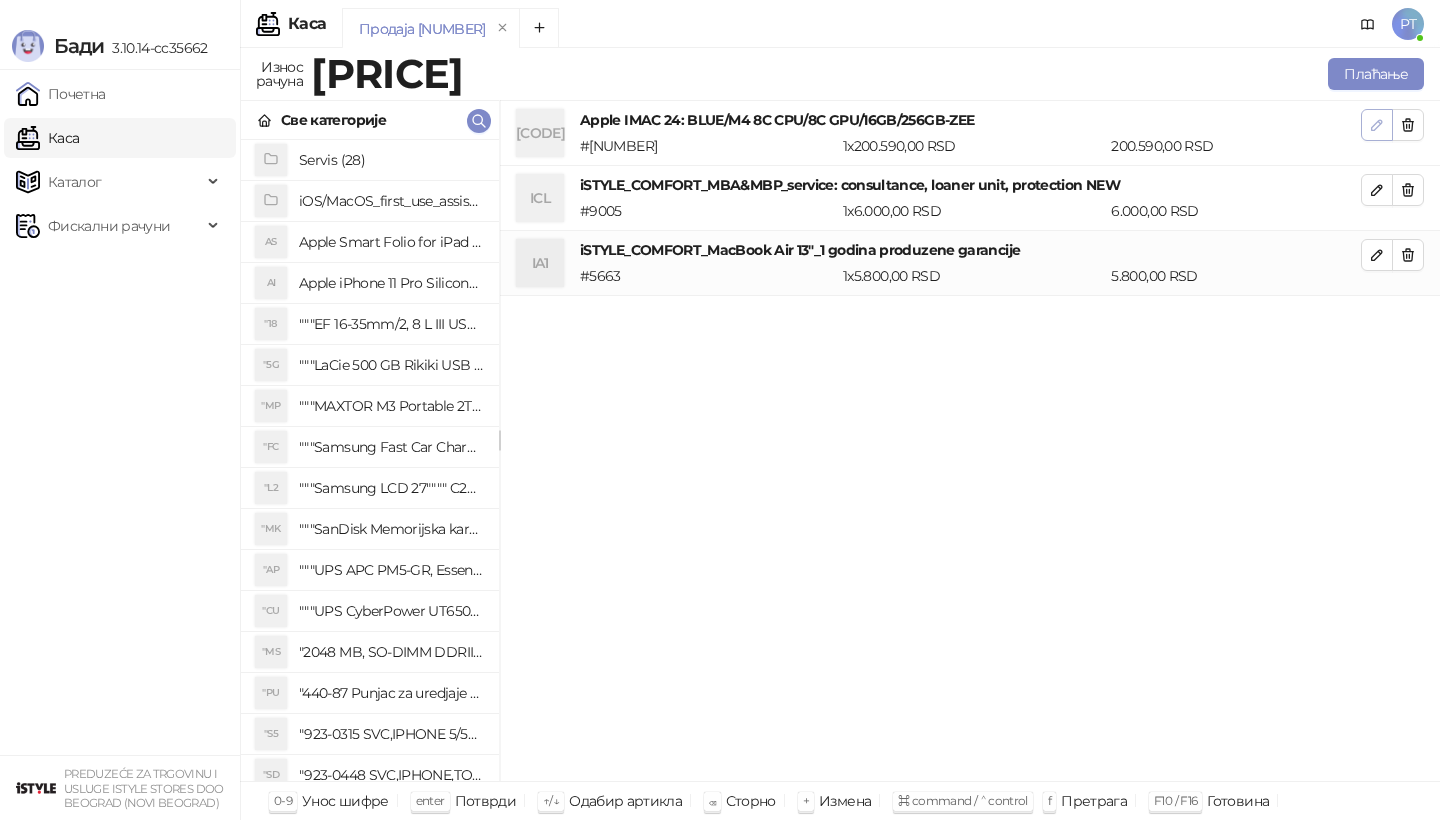 click 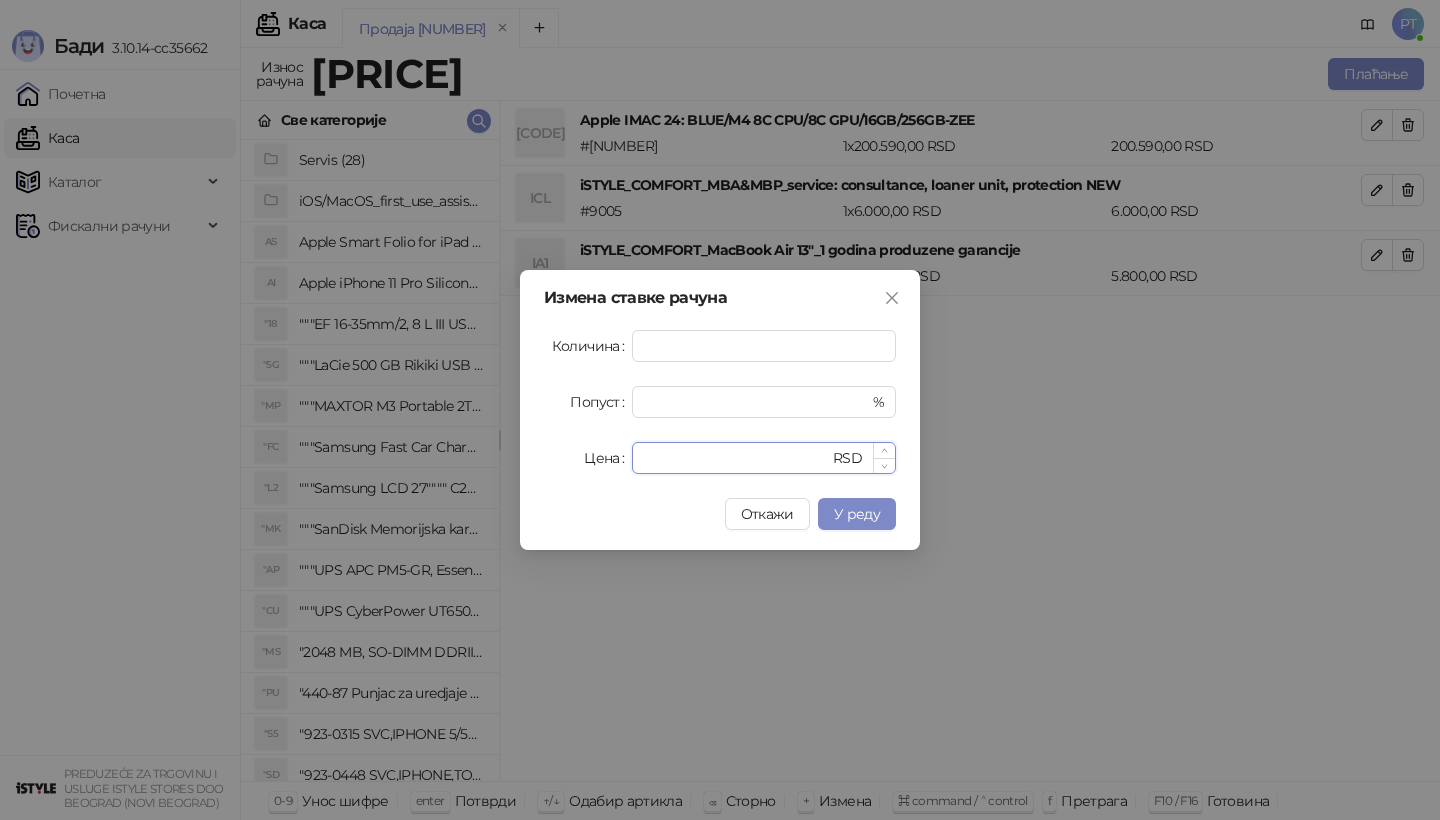 click on "******" at bounding box center (736, 458) 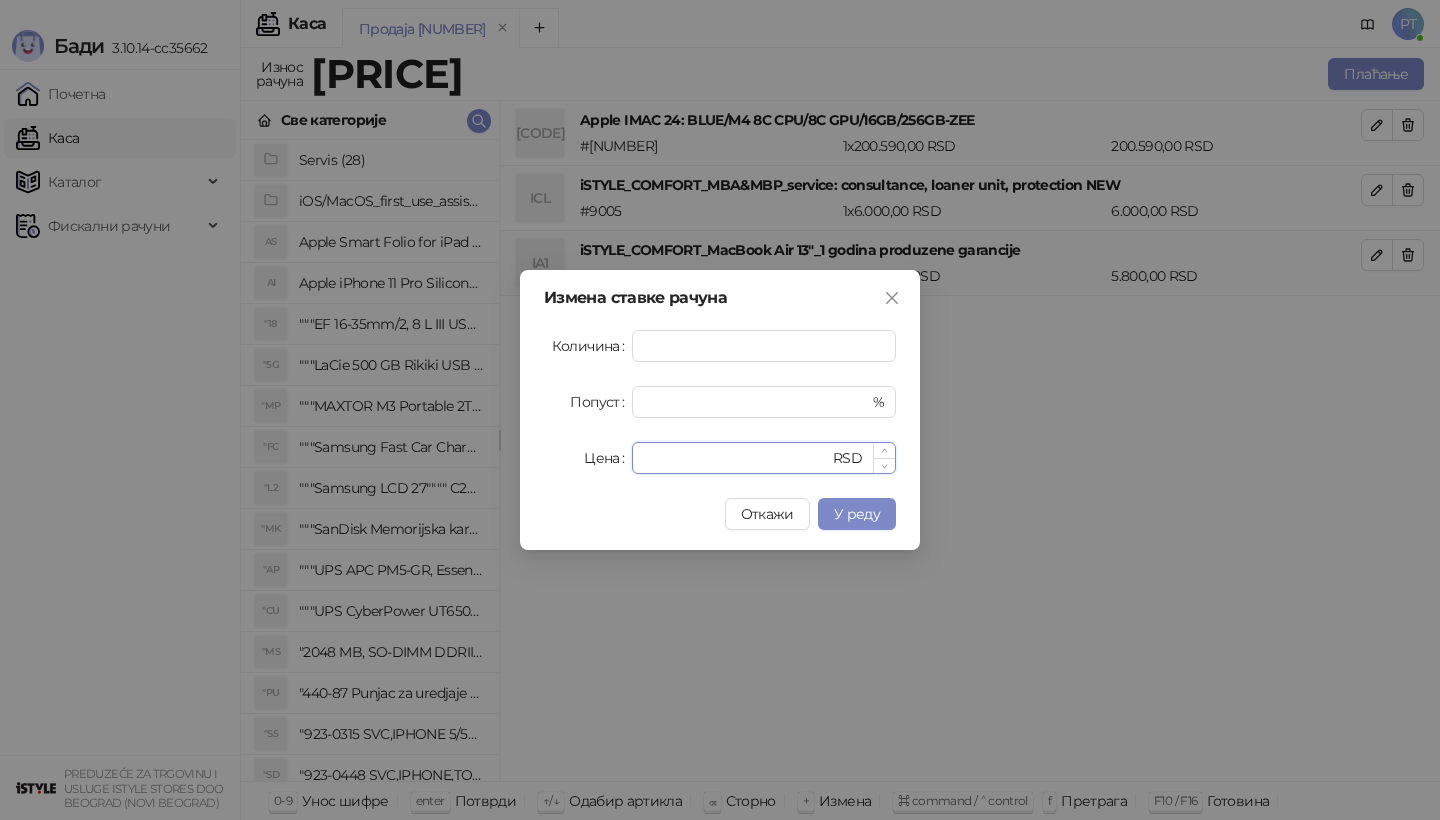 type on "******" 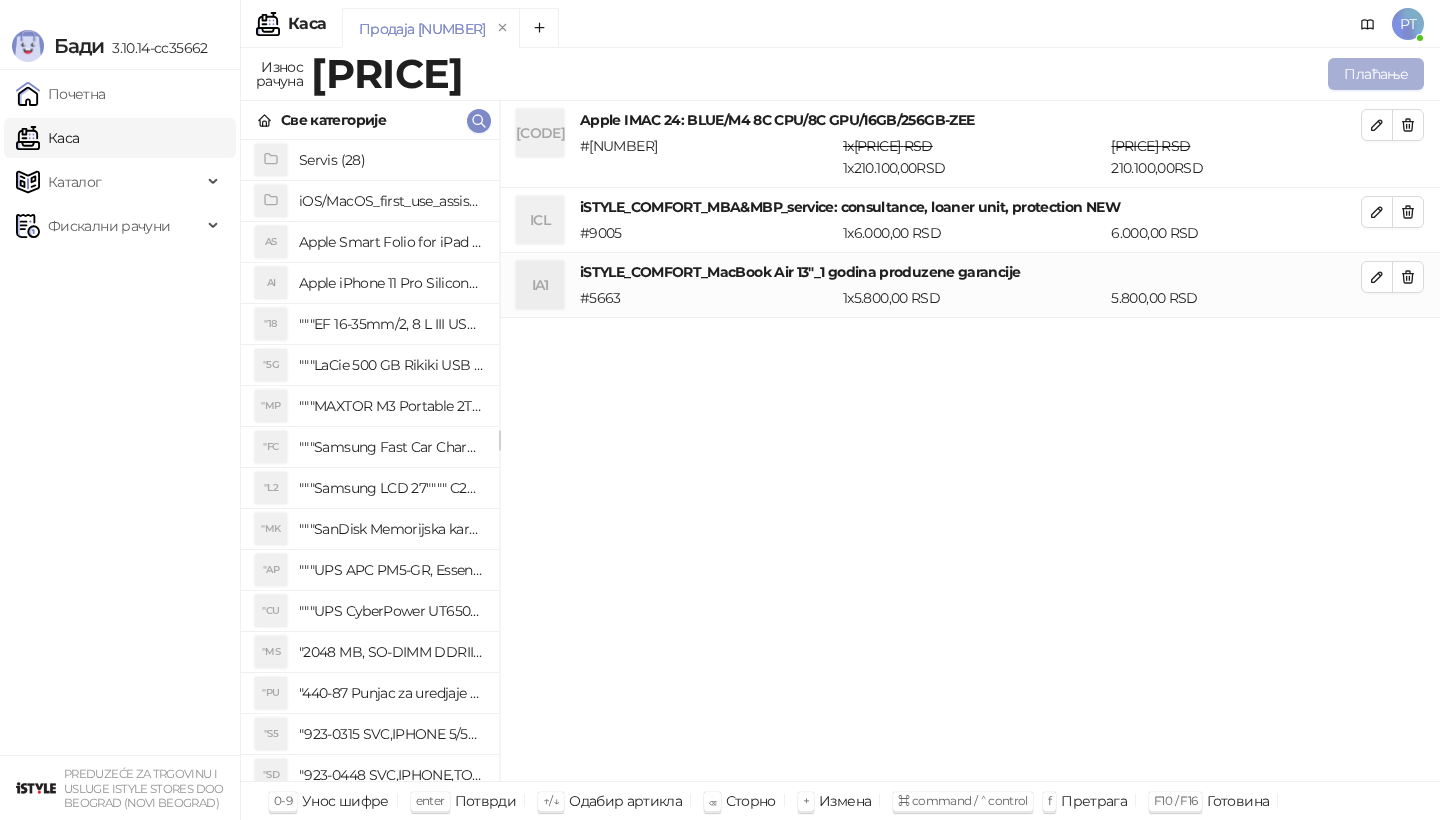 click on "Плаћање" at bounding box center [1376, 74] 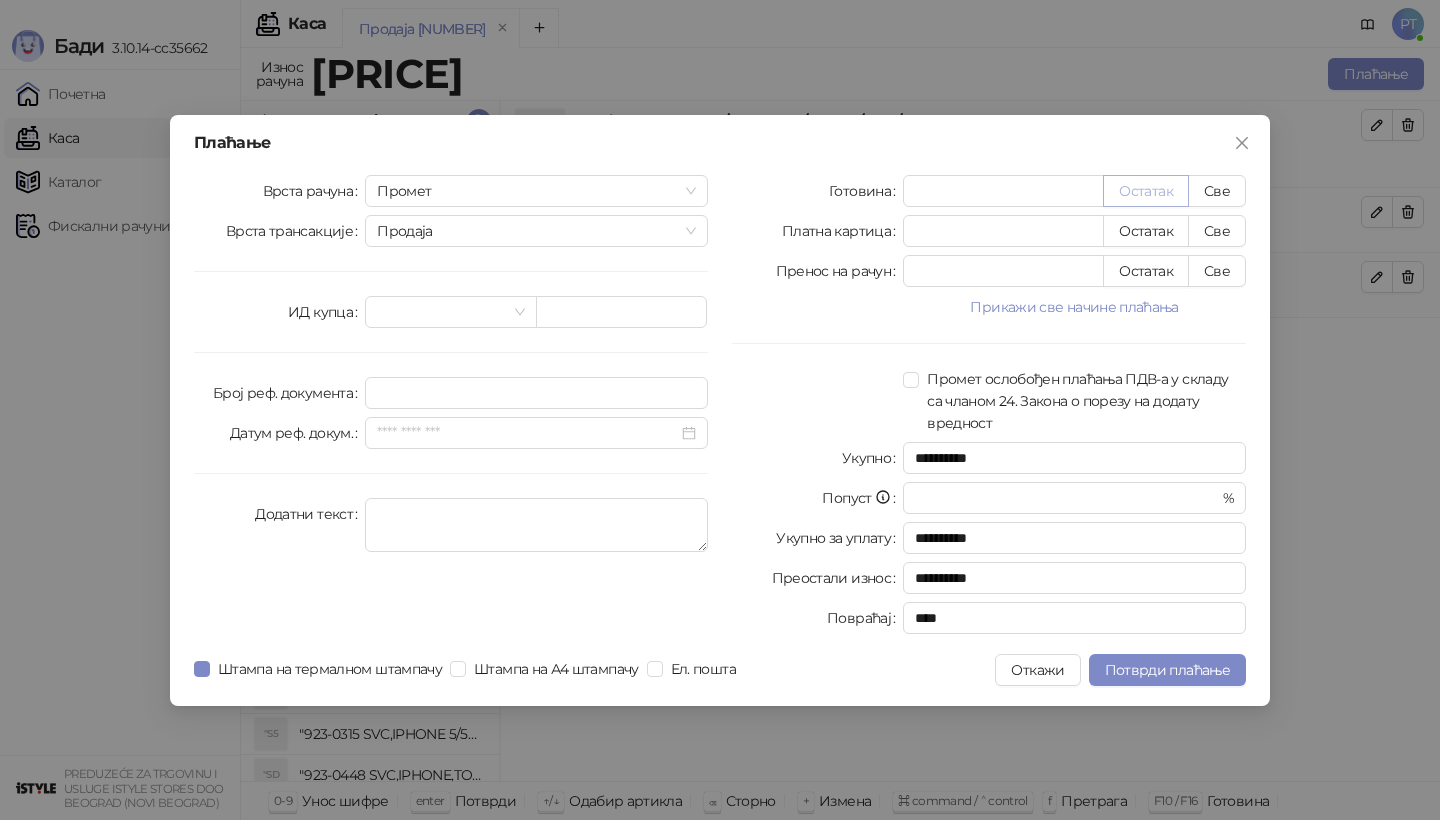 click on "Остатак" at bounding box center [1146, 191] 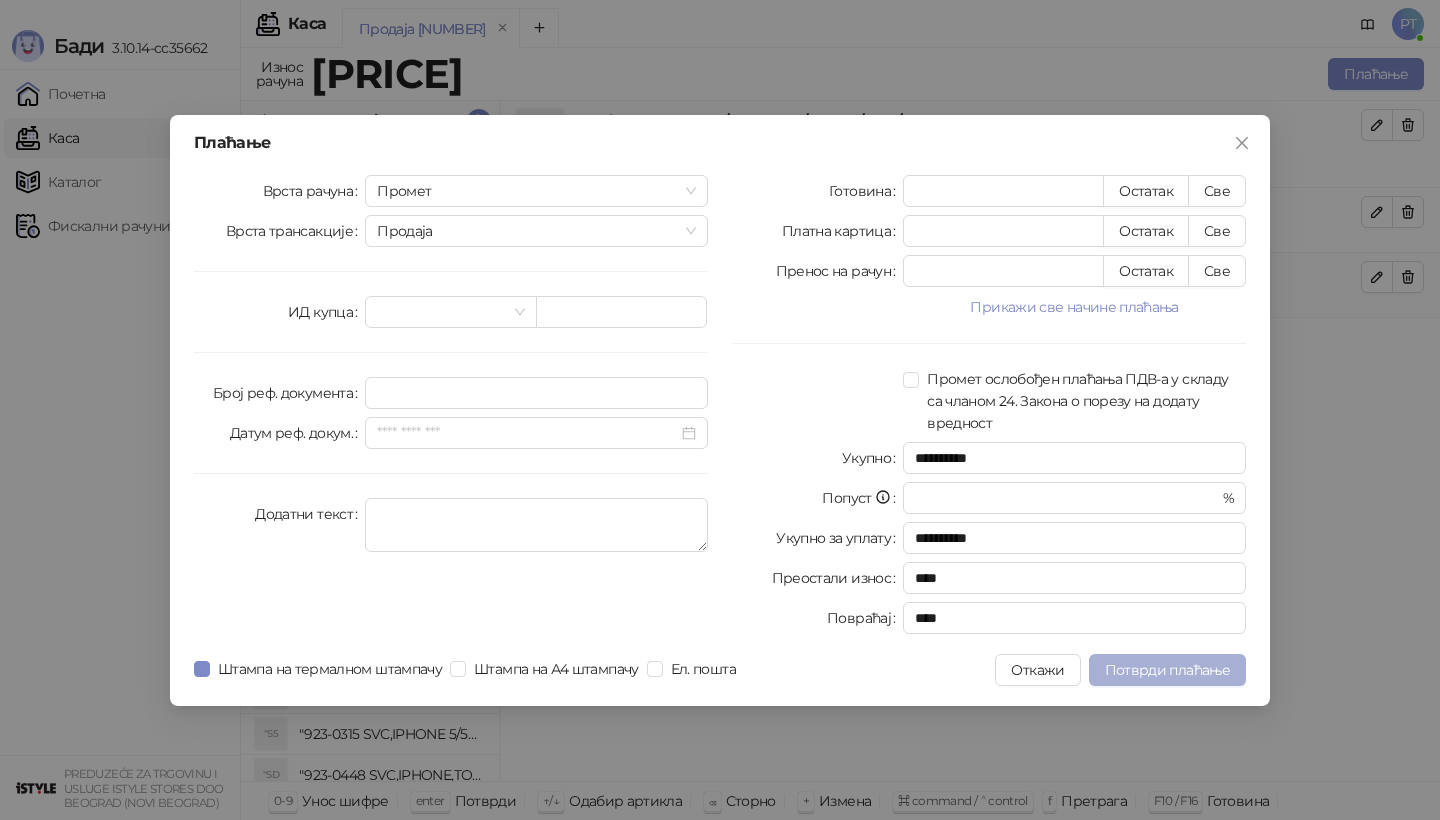 click on "Потврди плаћање" at bounding box center [1167, 670] 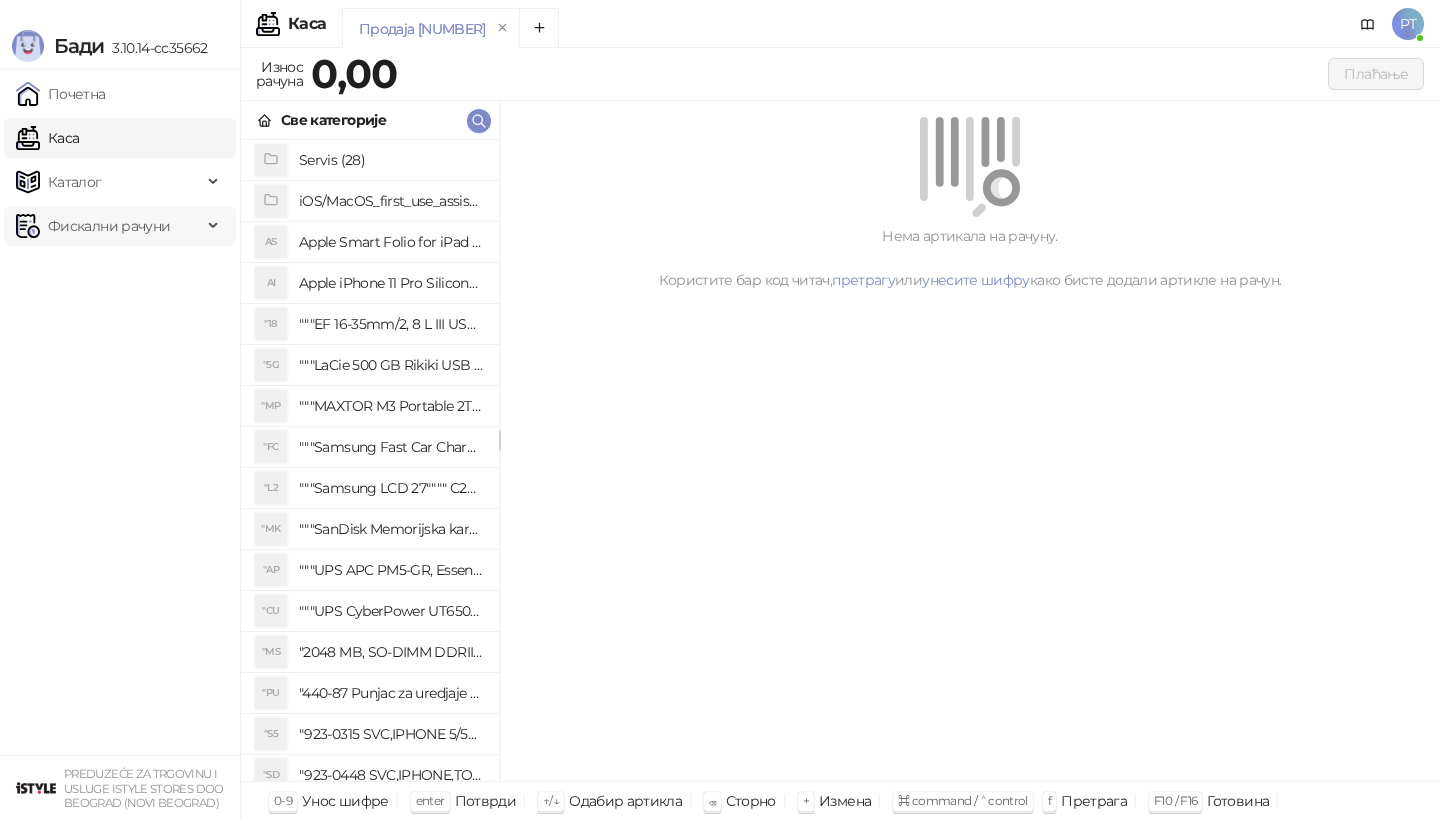 click on "Фискални рачуни" at bounding box center (109, 226) 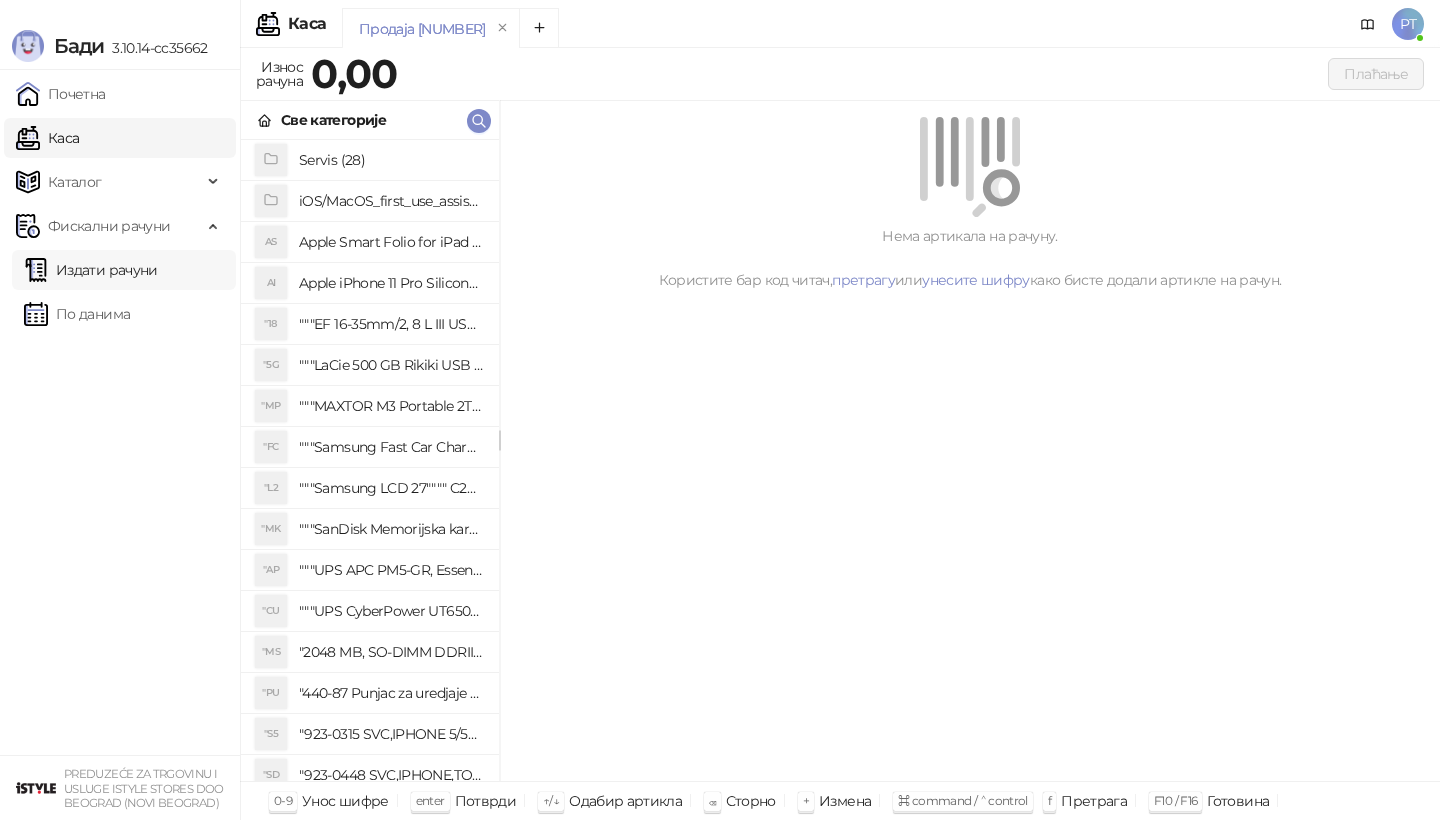 click on "Издати рачуни" at bounding box center (91, 270) 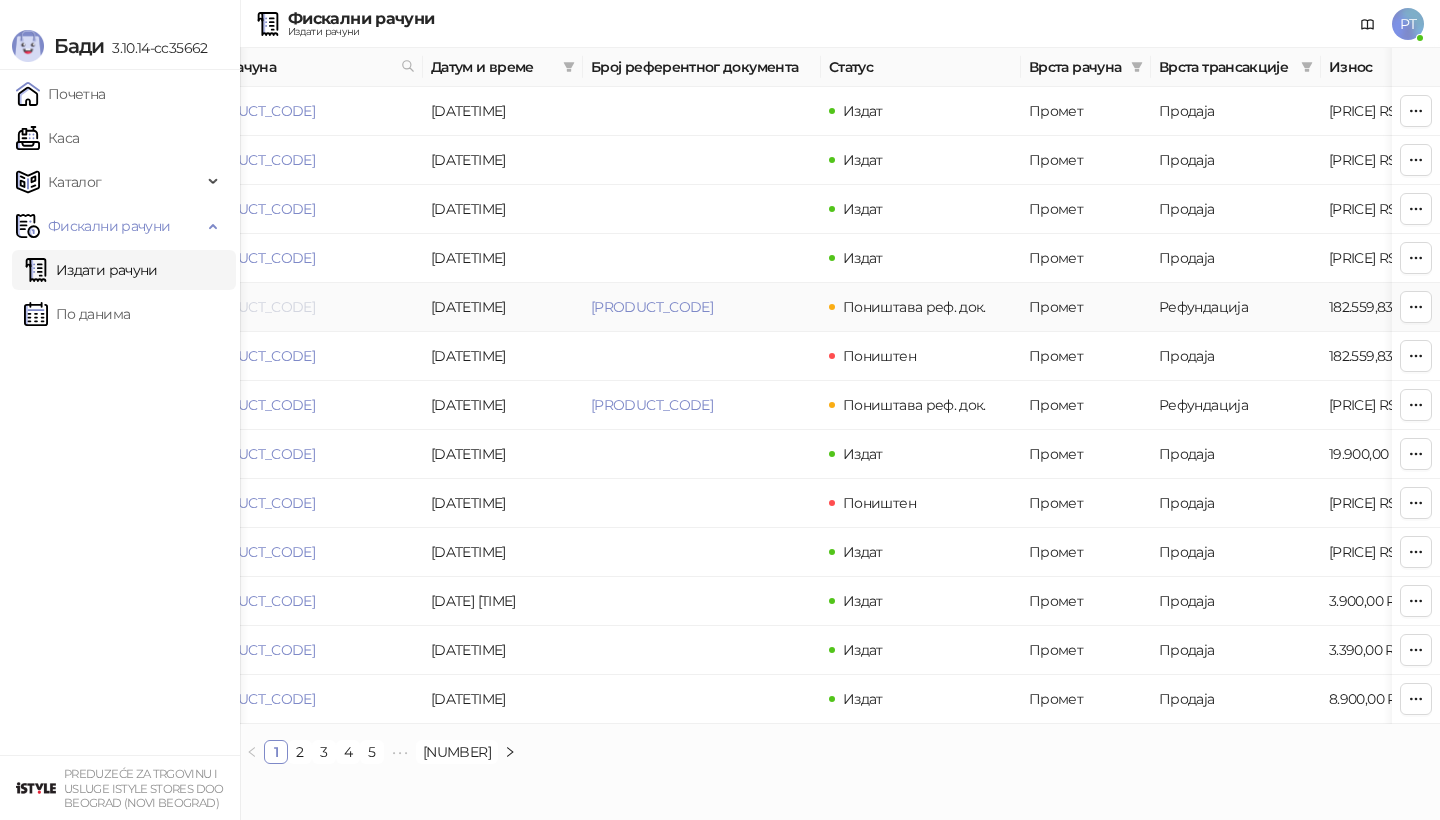 scroll, scrollTop: 0, scrollLeft: 64, axis: horizontal 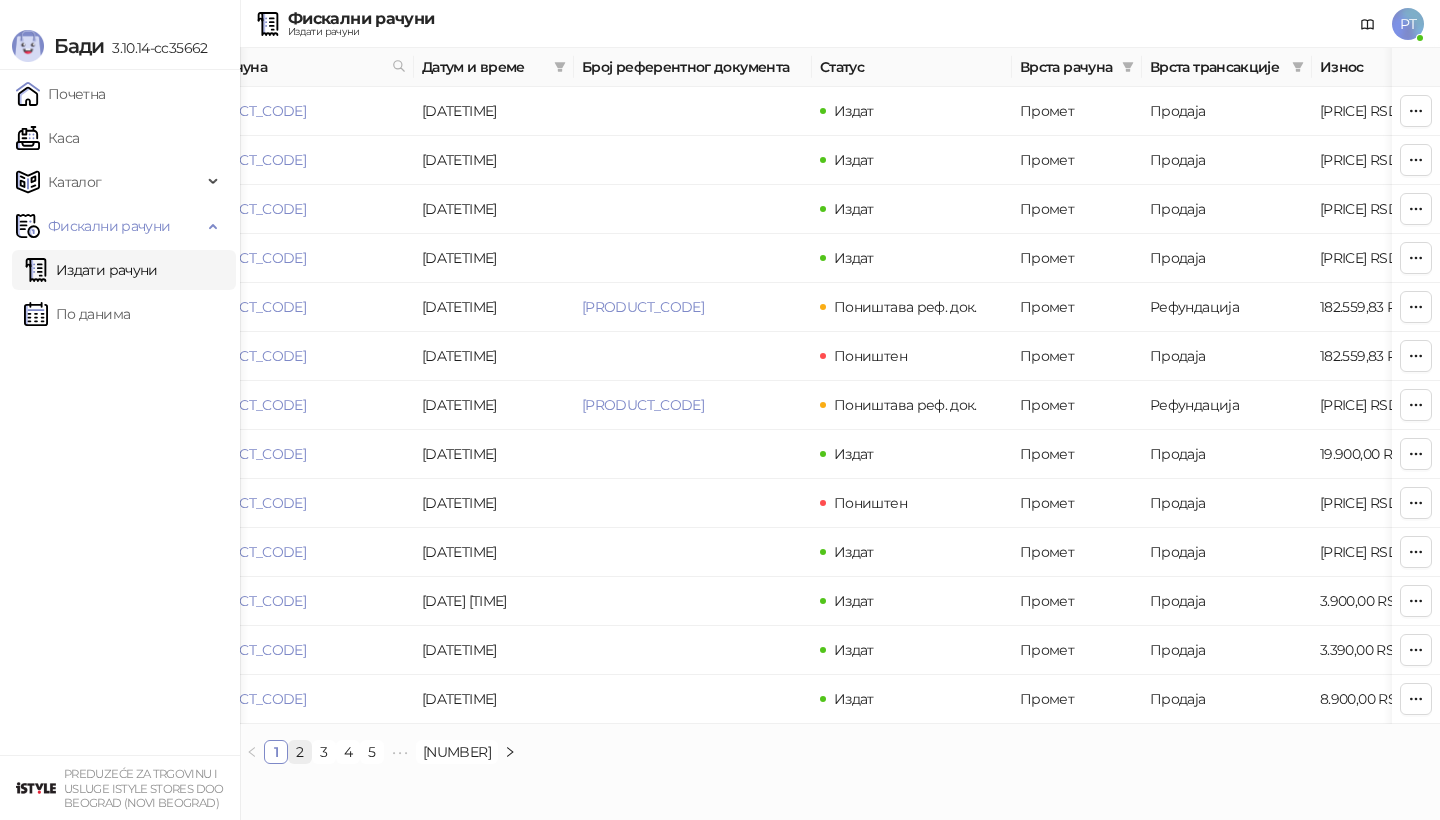 click on "2" at bounding box center [300, 752] 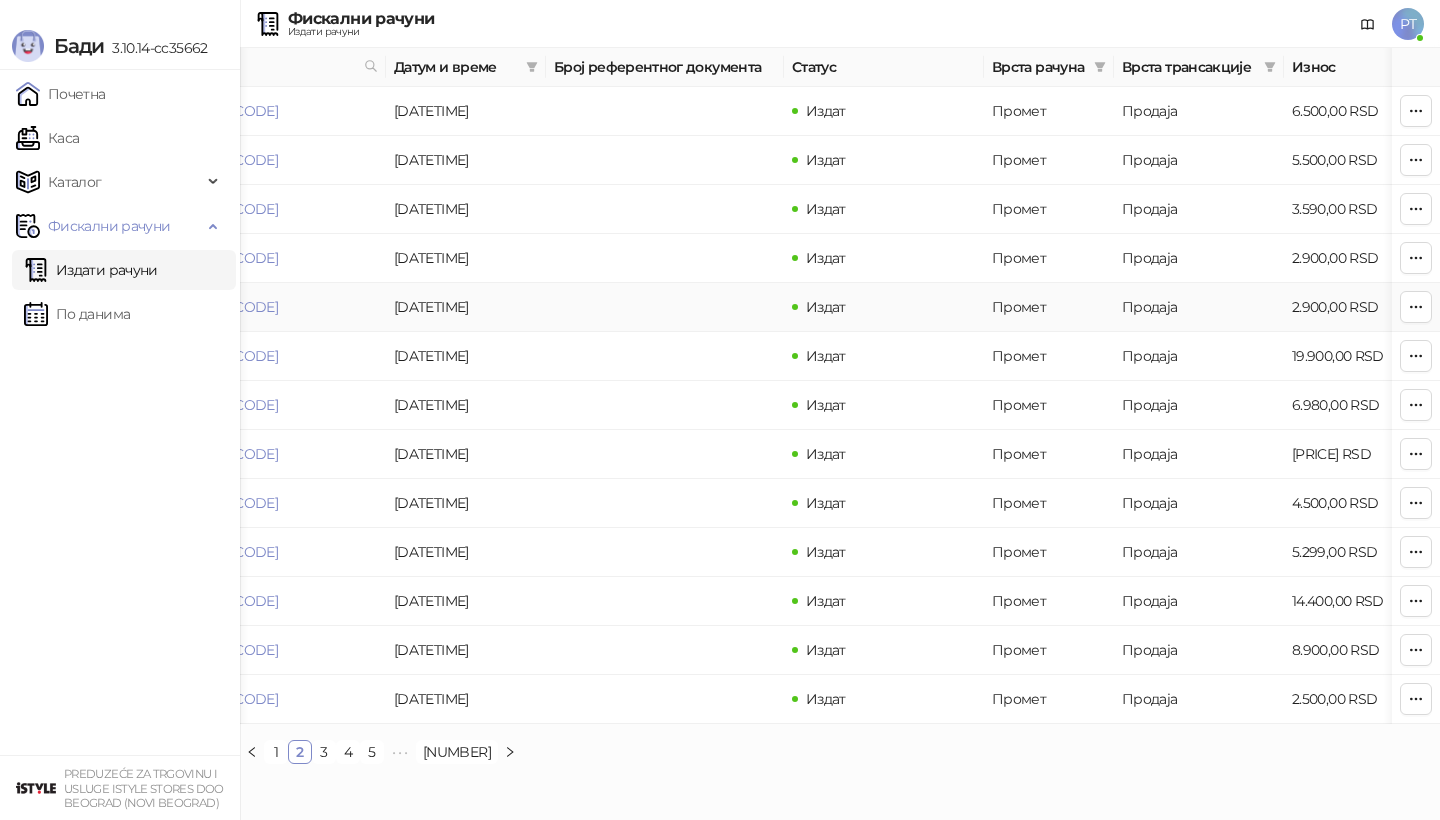 scroll, scrollTop: 0, scrollLeft: 91, axis: horizontal 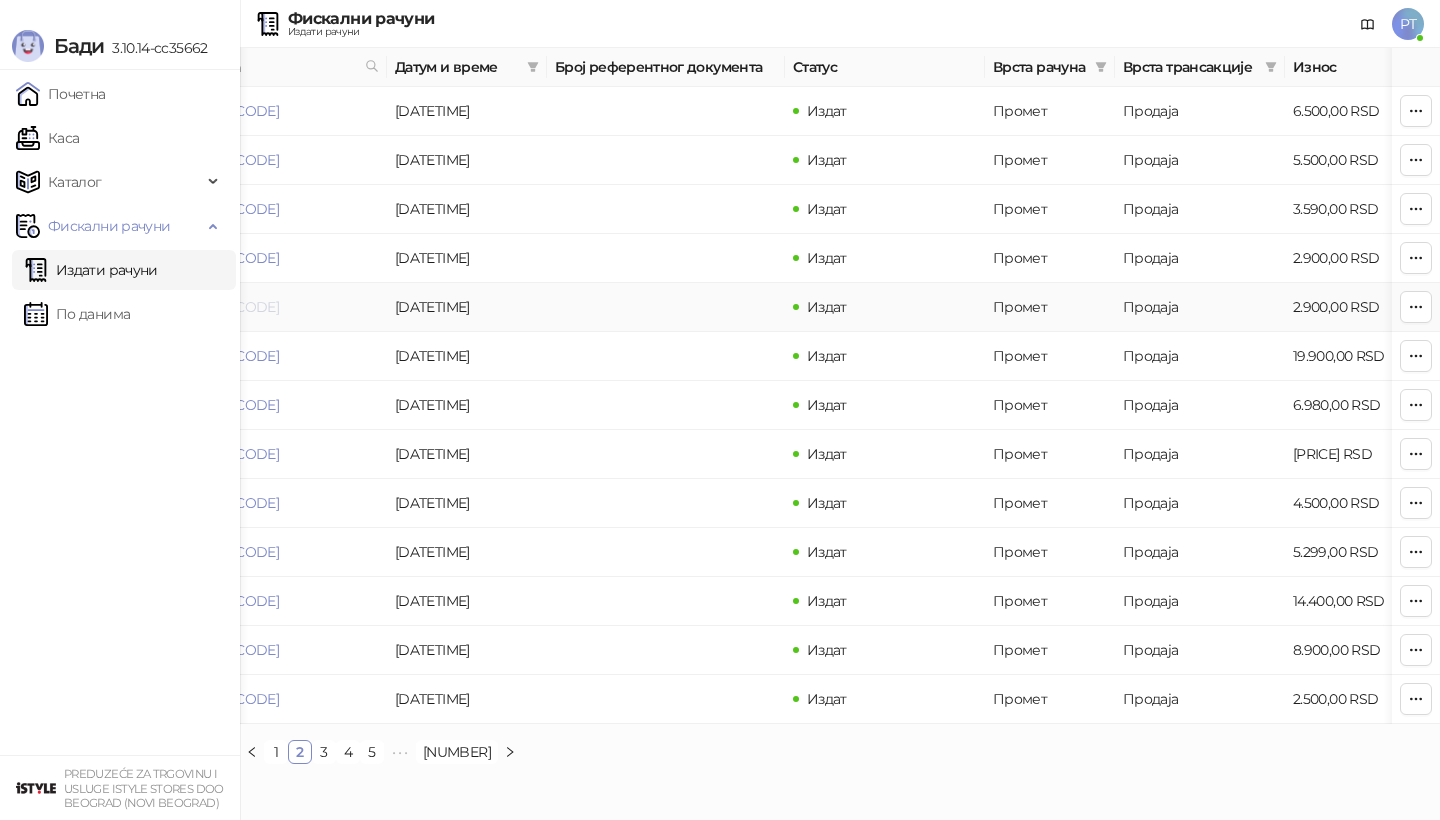 click on "[PRODUCT_CODE]" at bounding box center [218, 307] 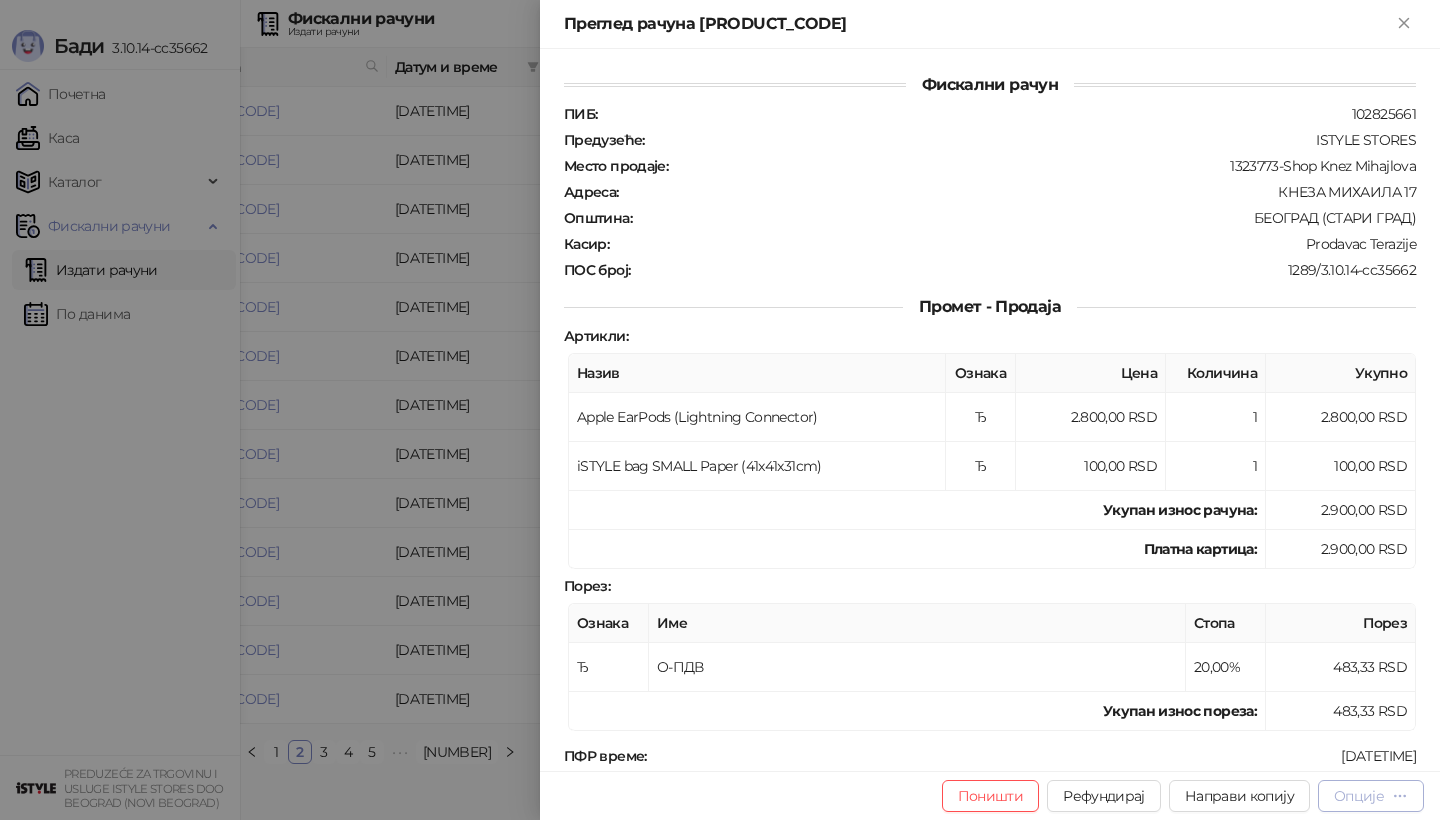 click on "Опције" at bounding box center [1359, 796] 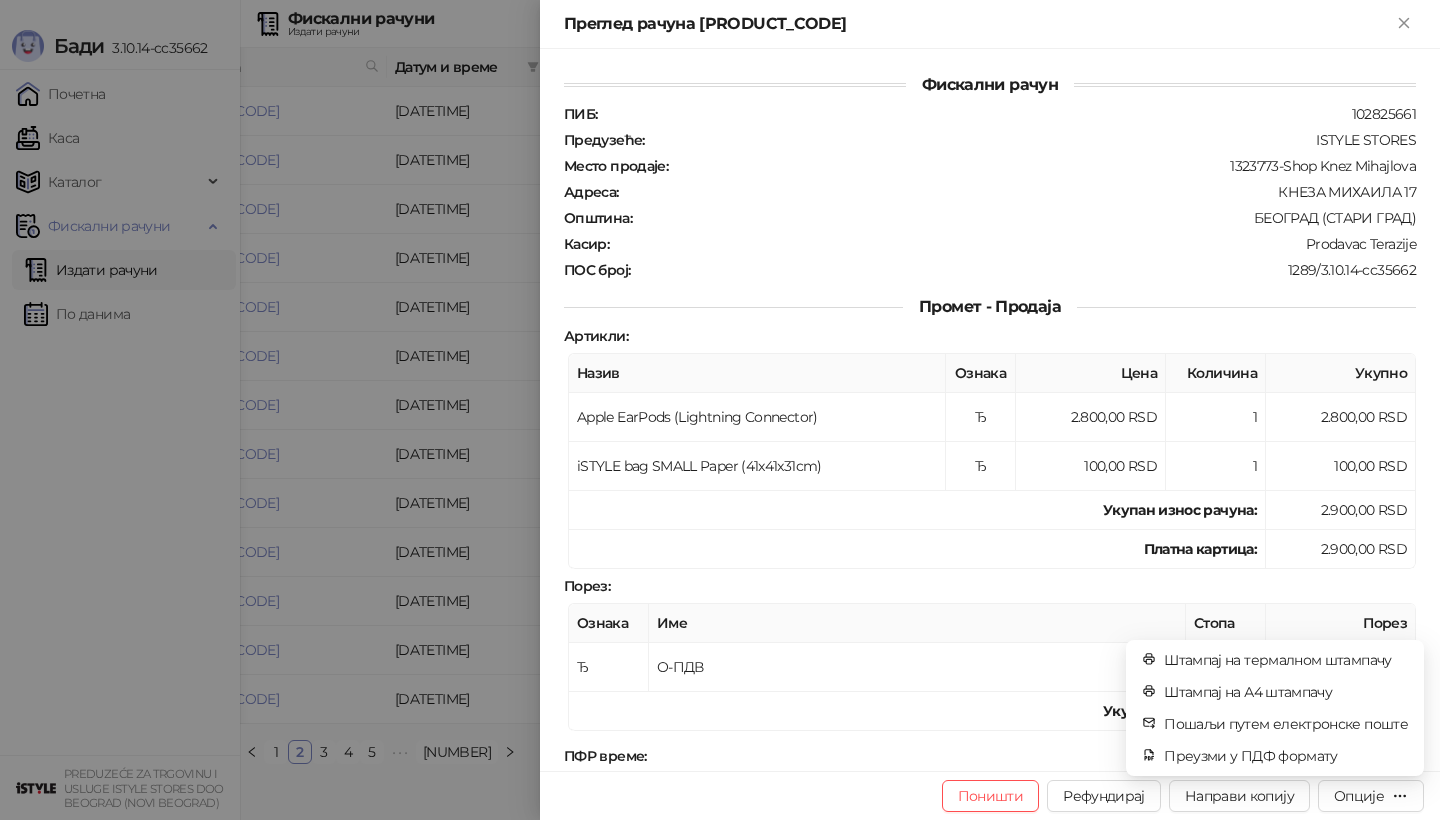 click at bounding box center (720, 410) 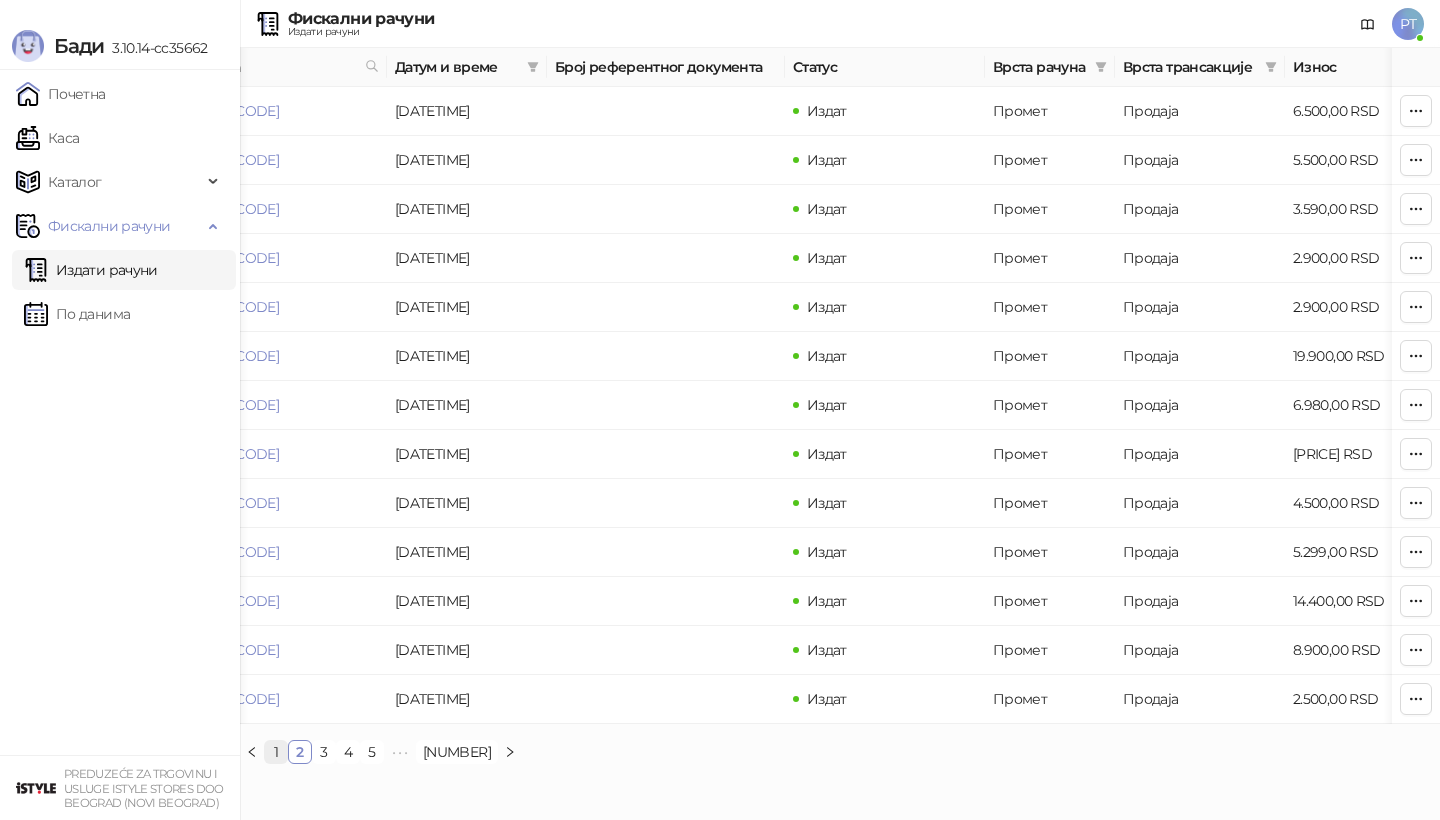 click on "1" at bounding box center [276, 752] 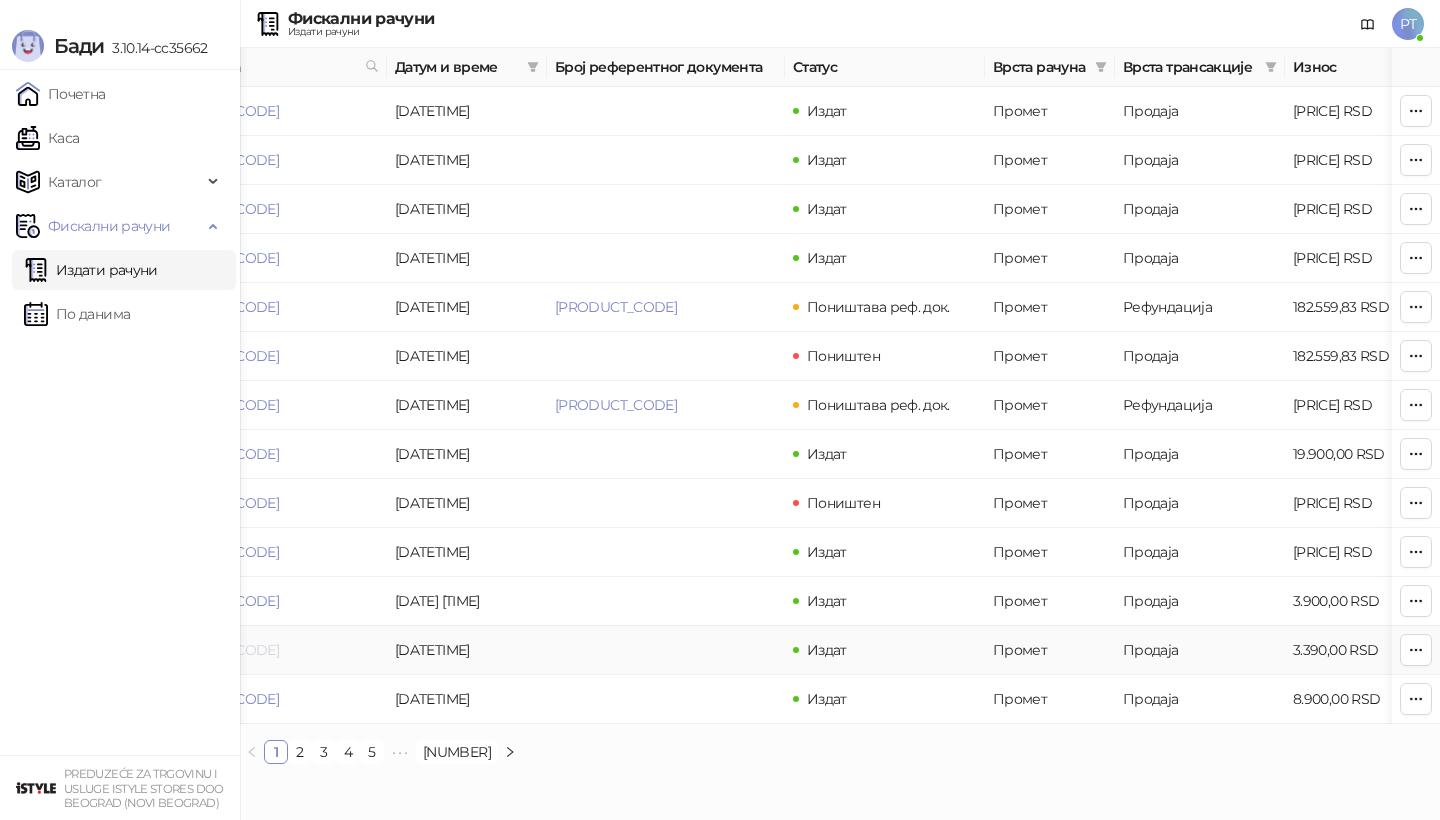 click on "[PRODUCT_CODE]" at bounding box center [218, 650] 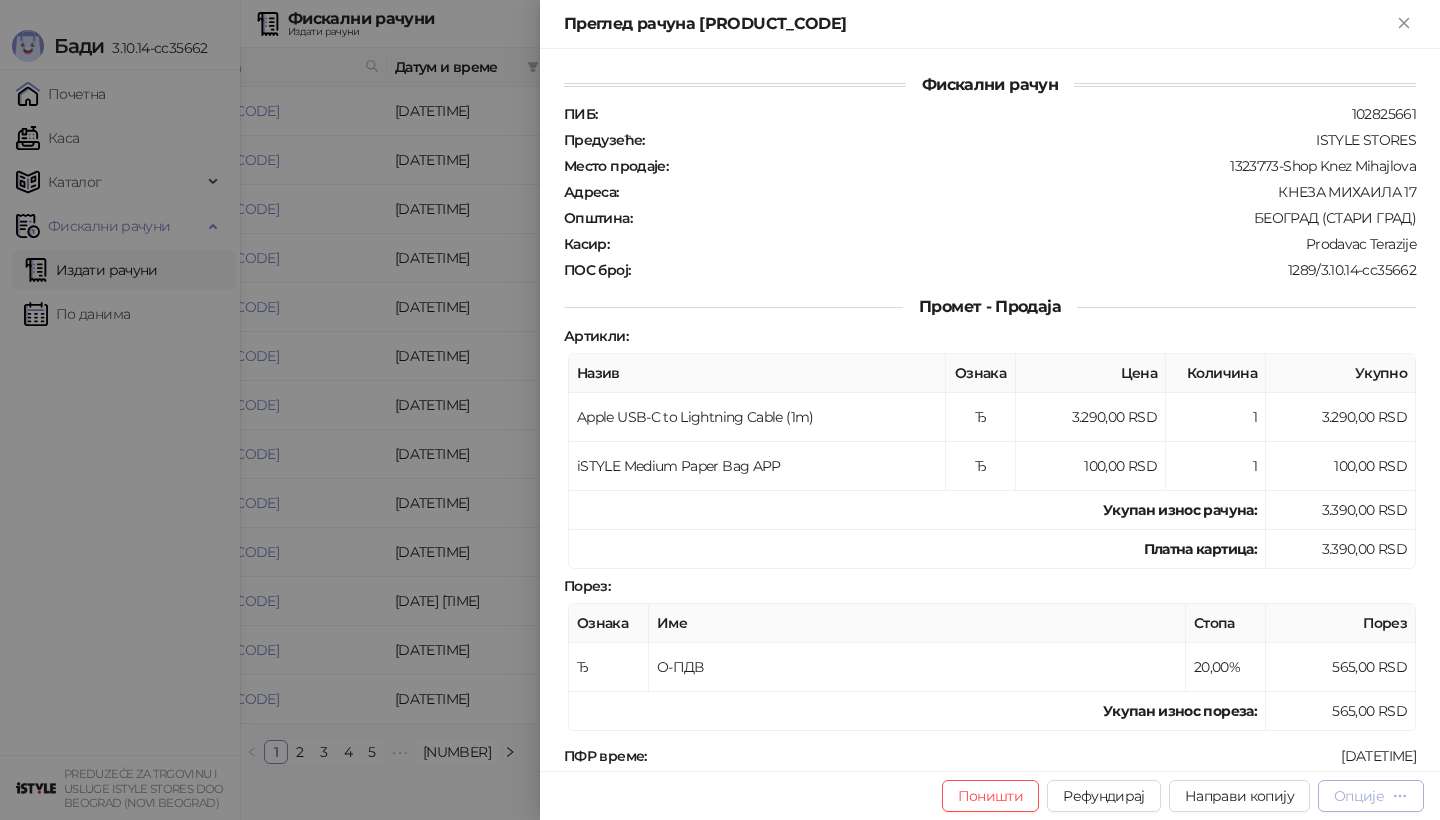 click on "Опције" at bounding box center (1359, 796) 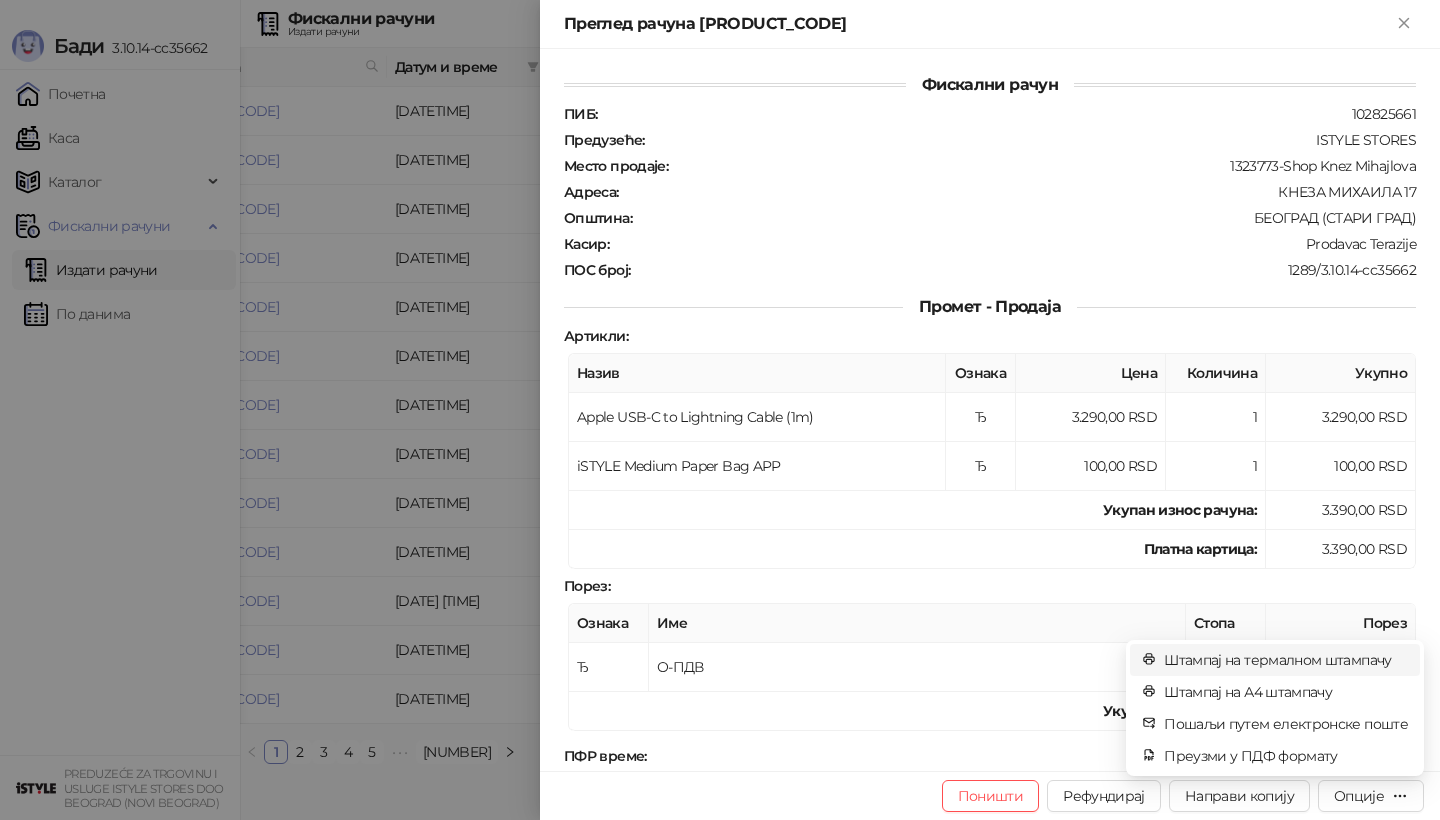 click on "Штампај на термалном штампачу" at bounding box center (1286, 660) 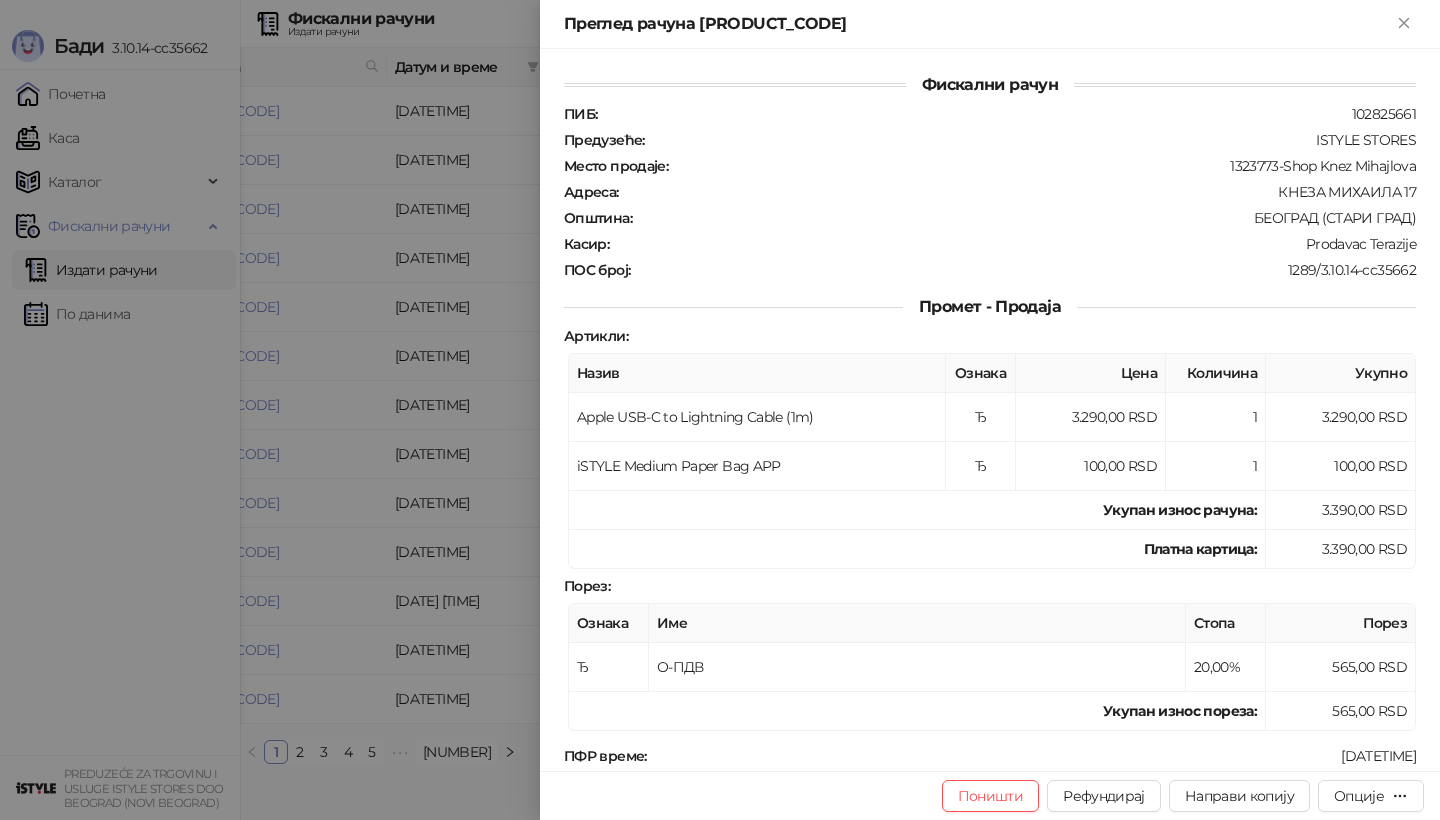 click at bounding box center [720, 410] 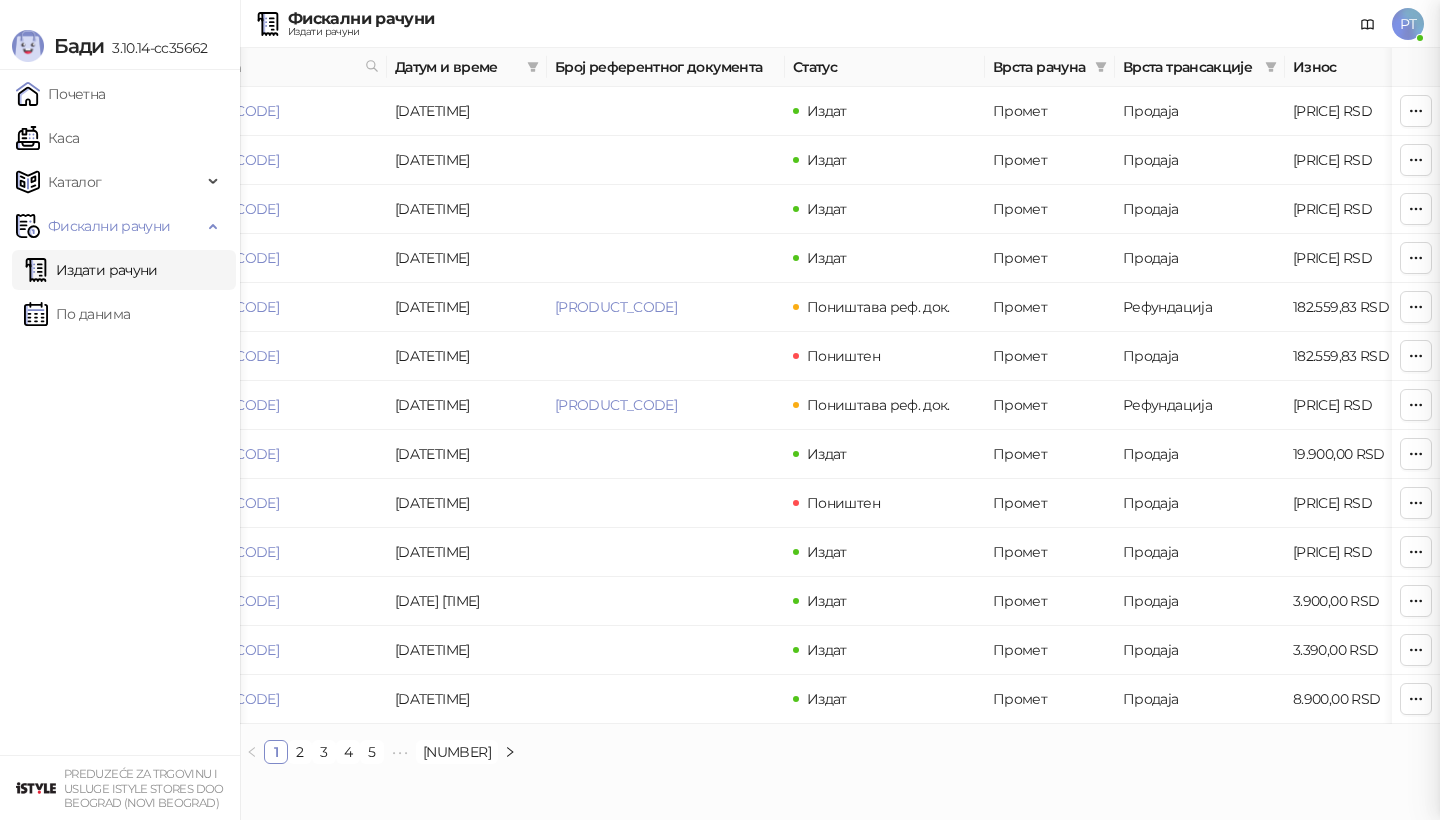 click at bounding box center (720, 410) 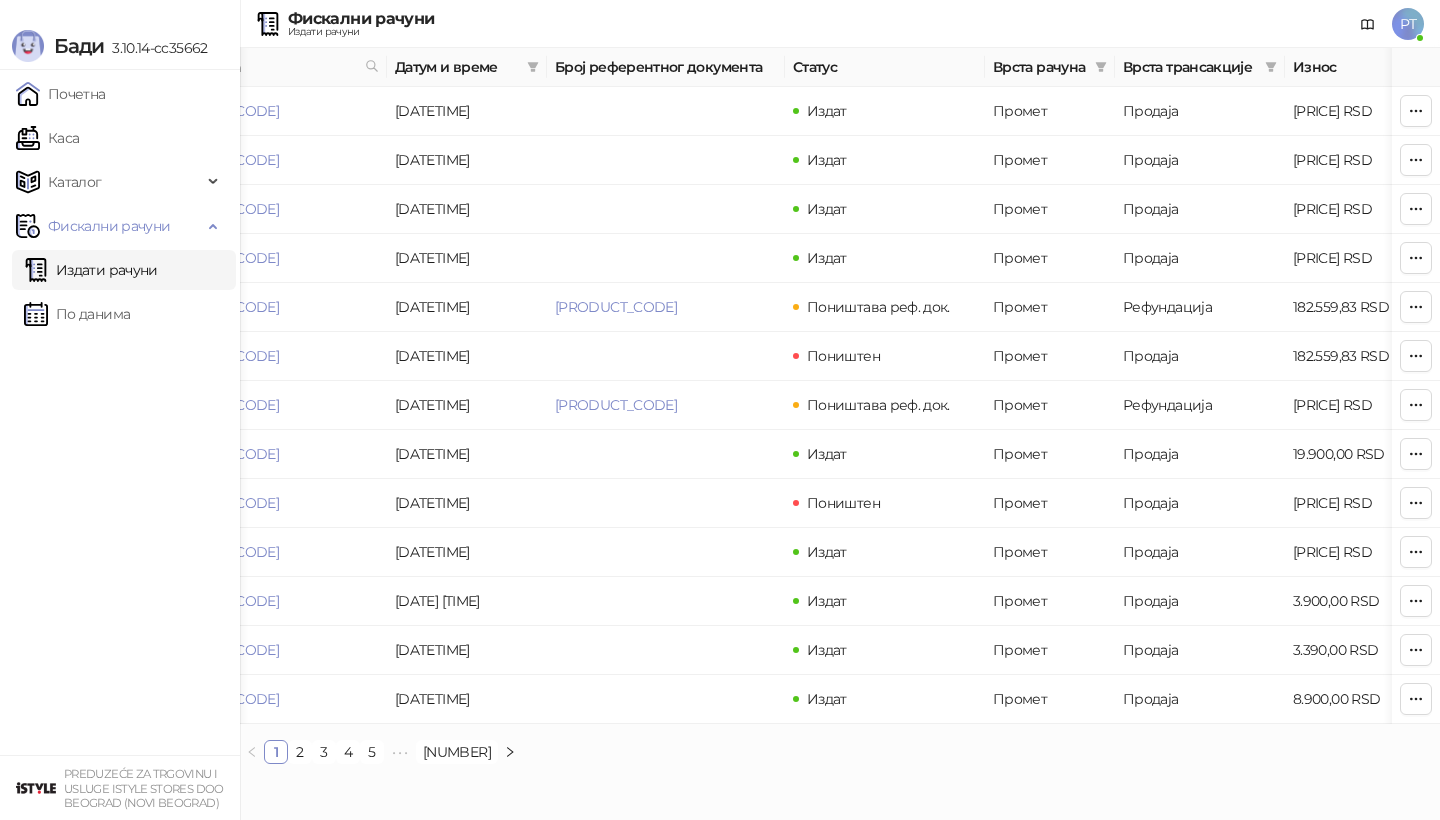 click on "Каса" at bounding box center (47, 138) 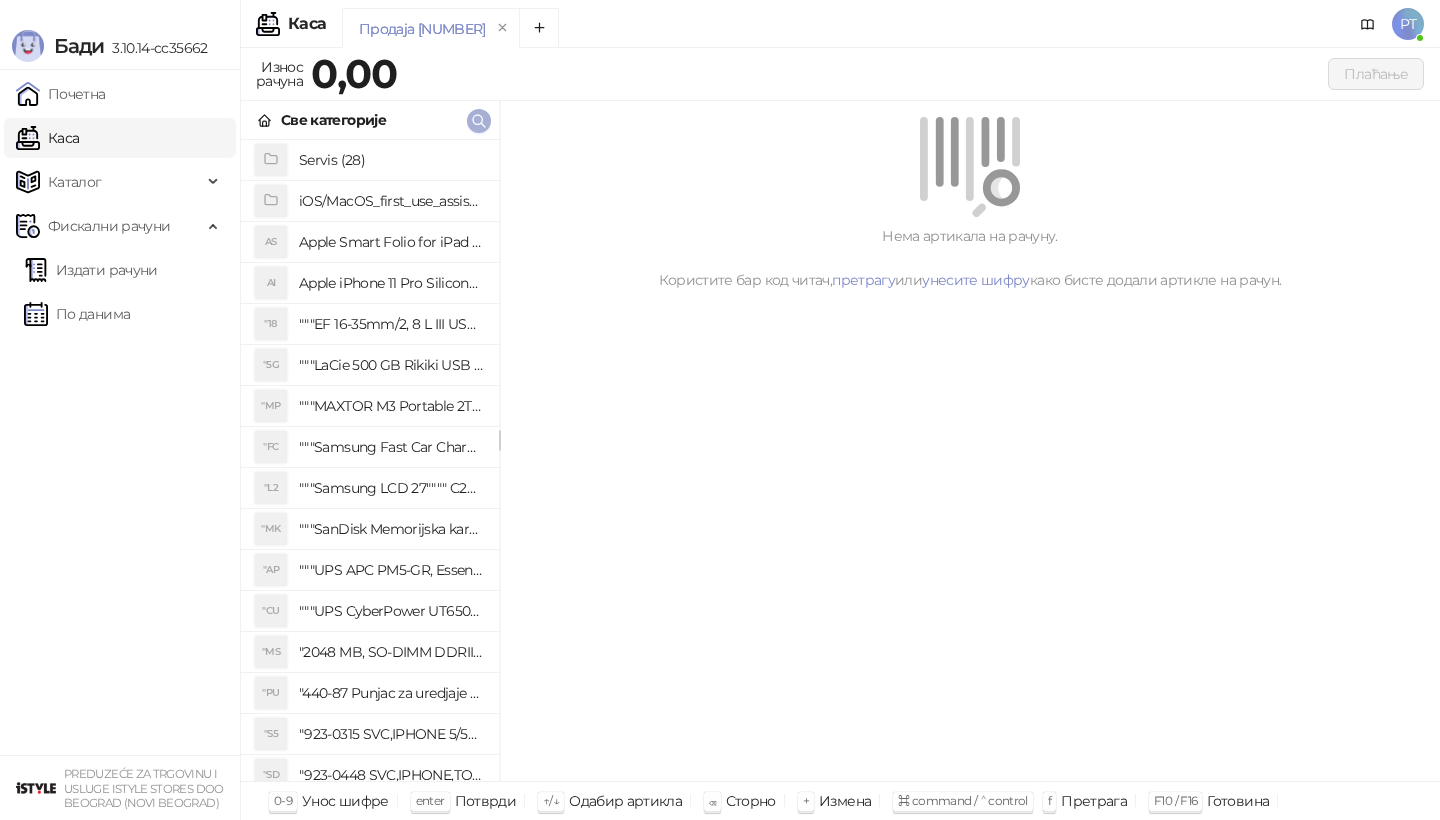 click at bounding box center [479, 120] 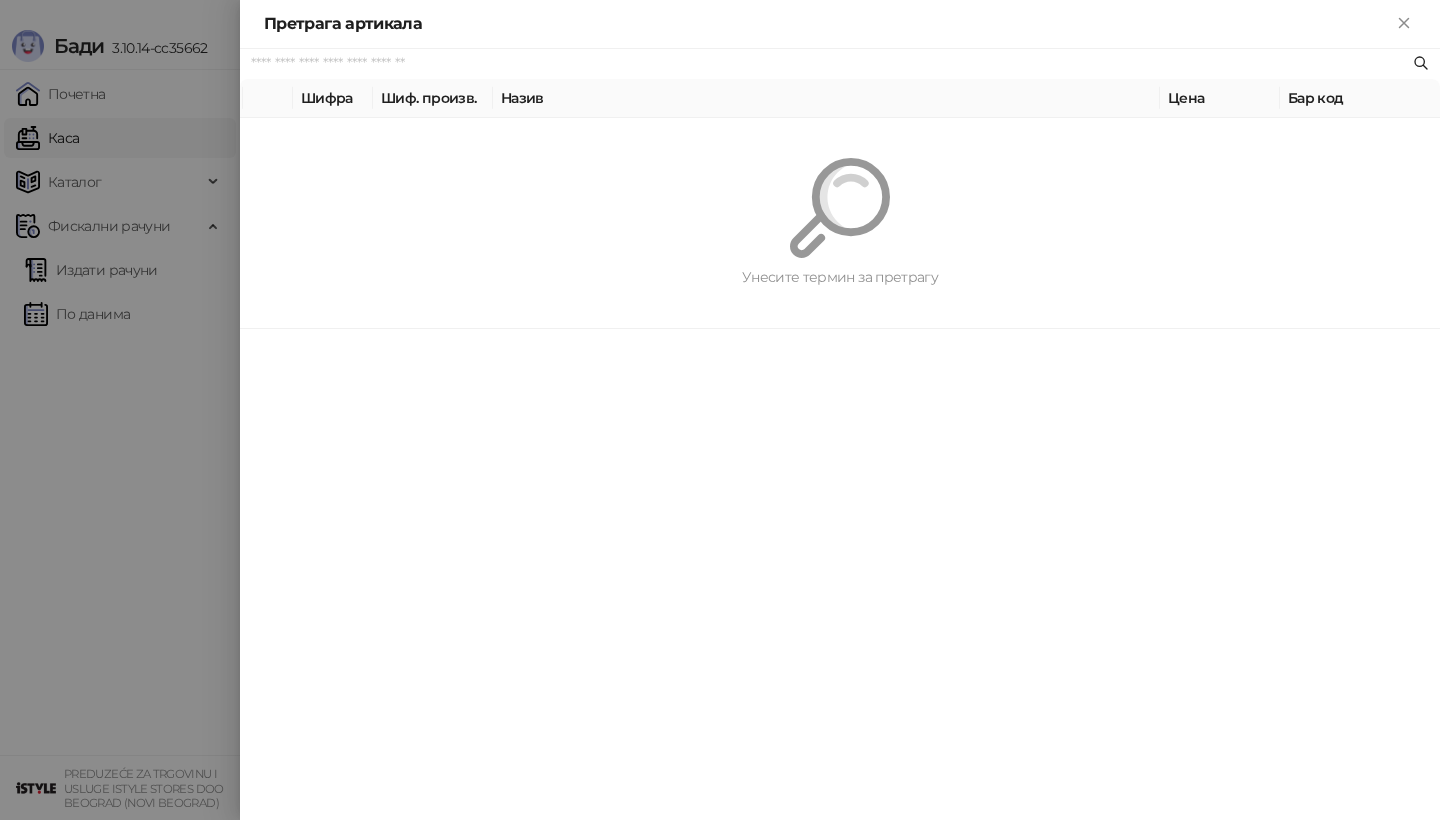 paste on "*********" 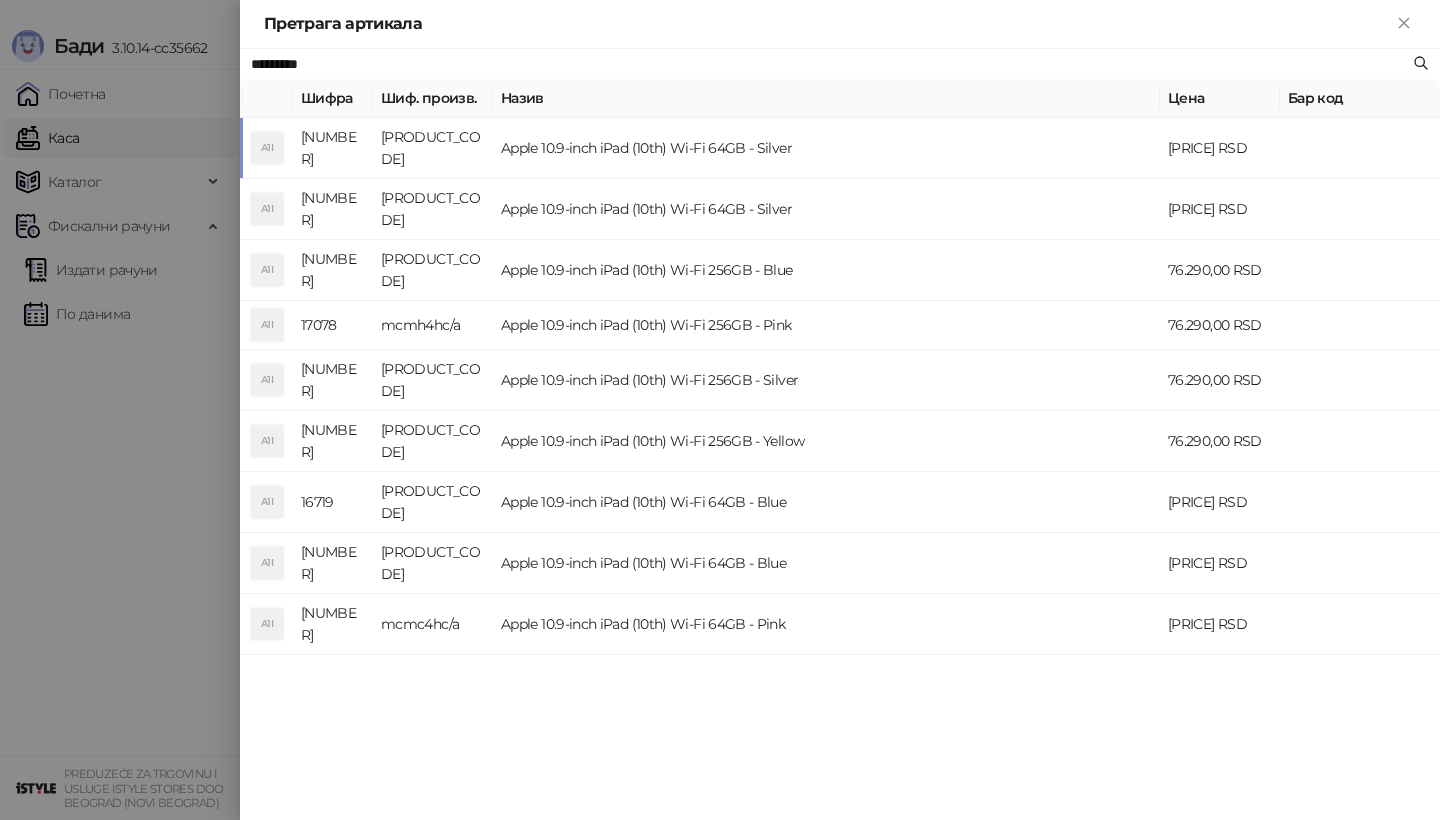 type on "*********" 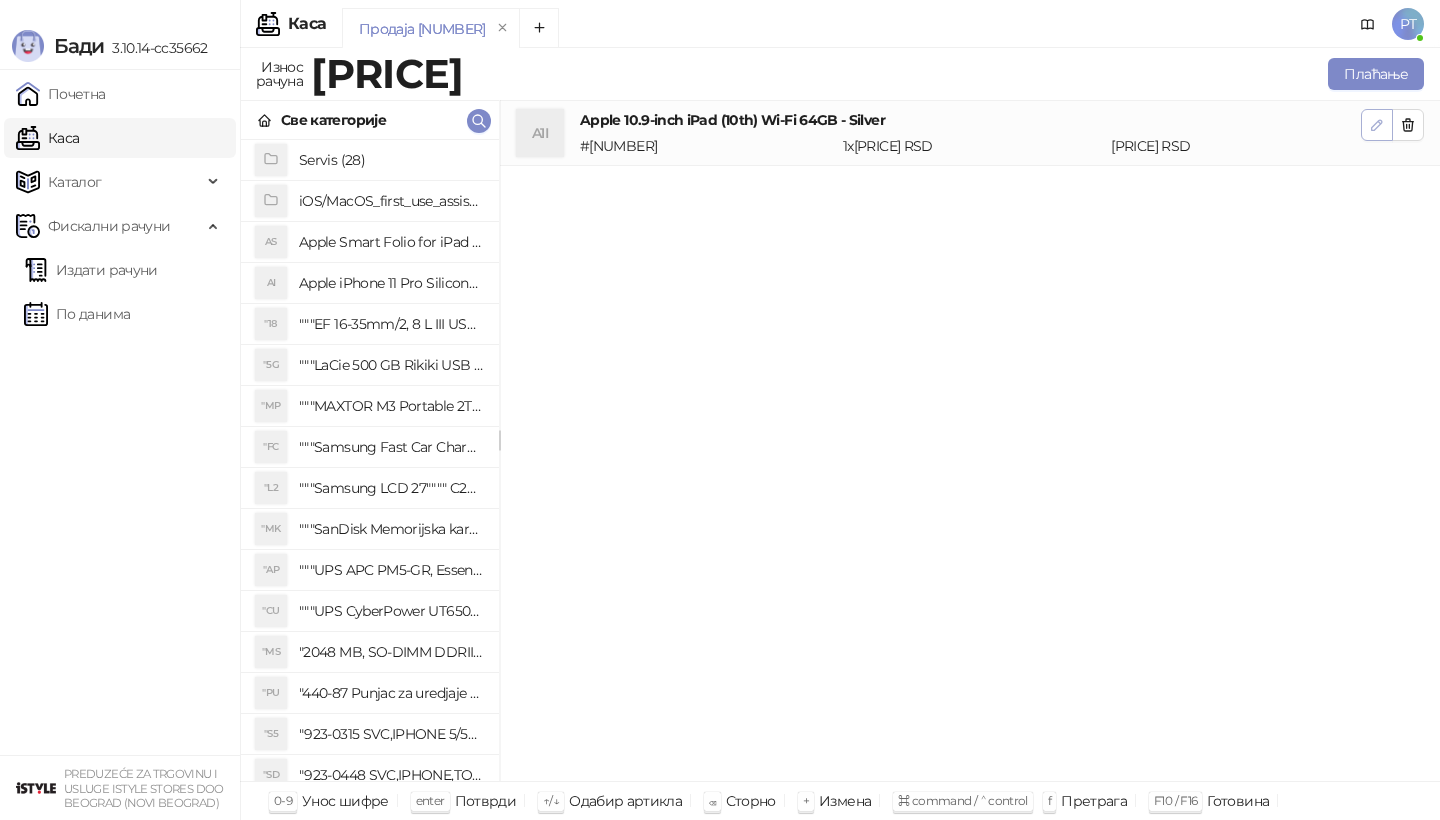 click 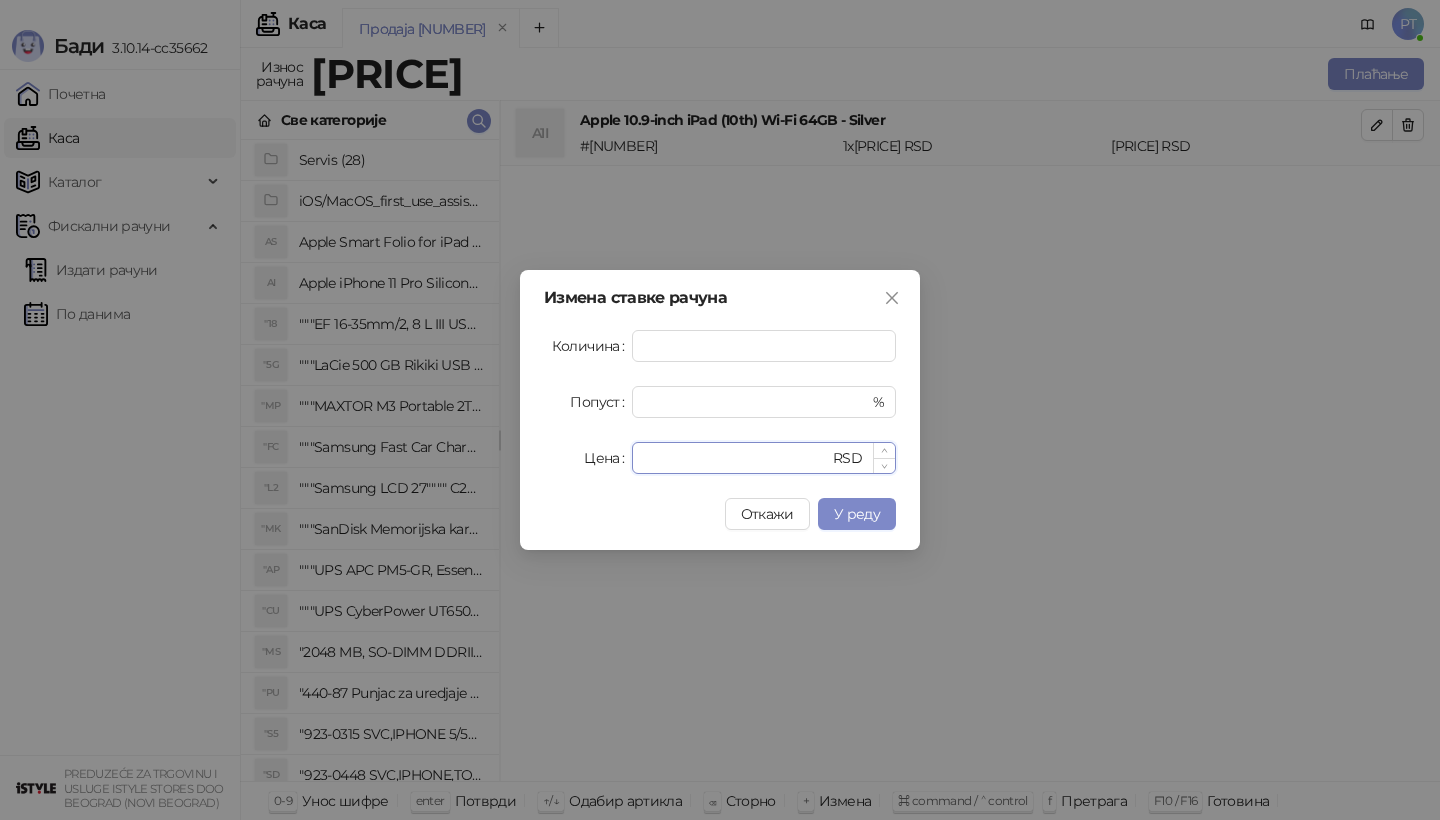 click on "*****" at bounding box center (736, 458) 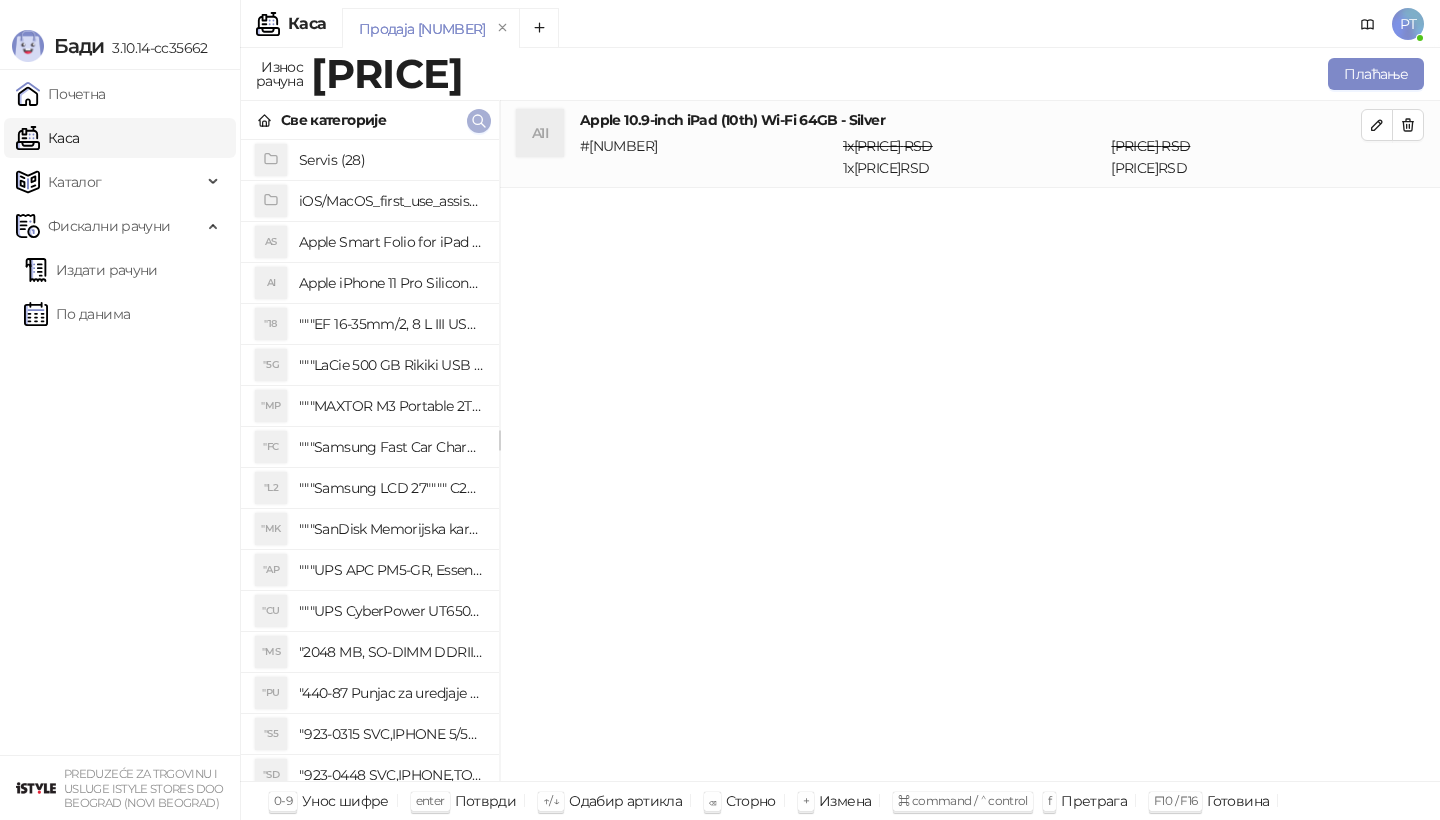 click 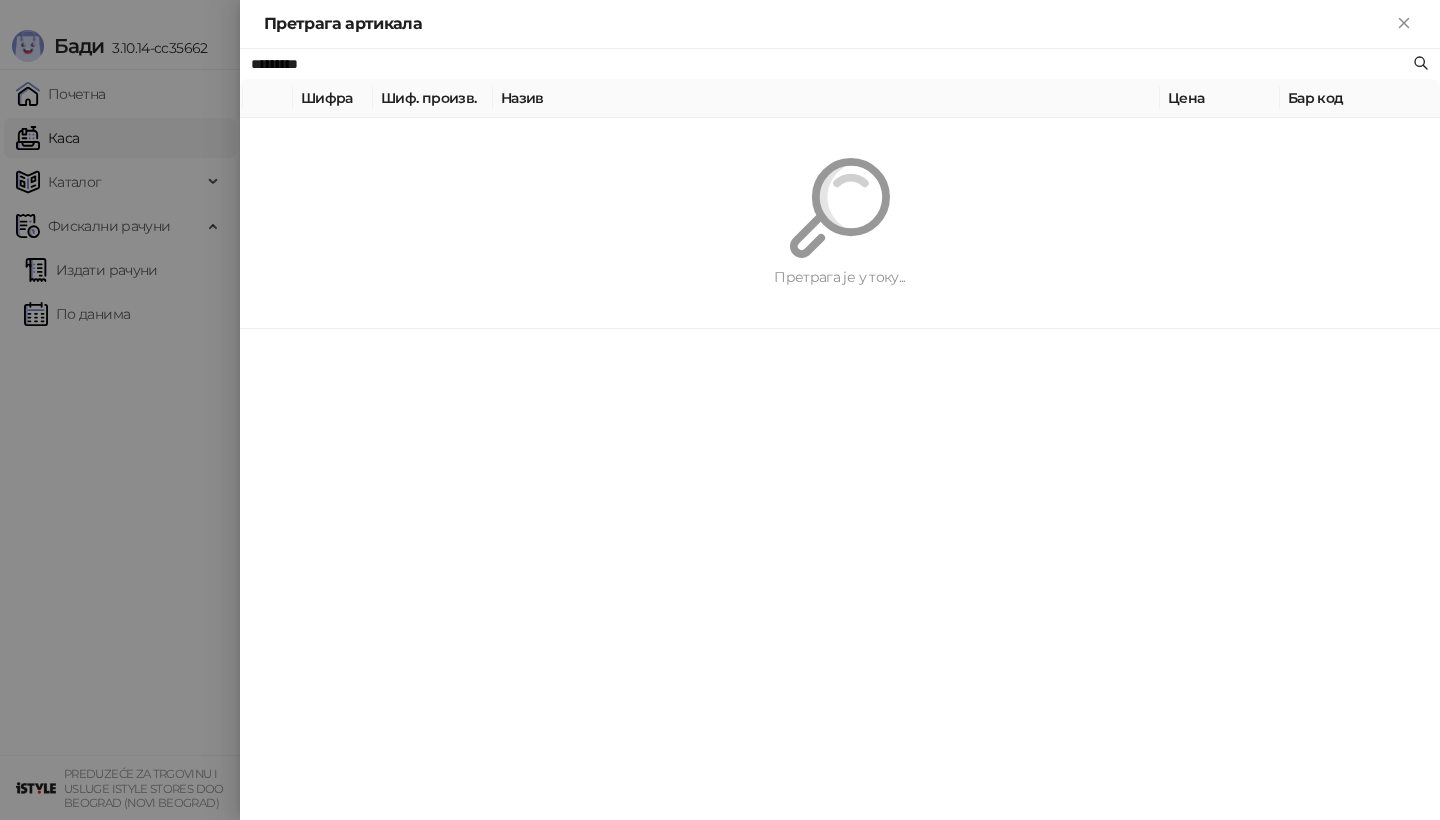 paste on "**********" 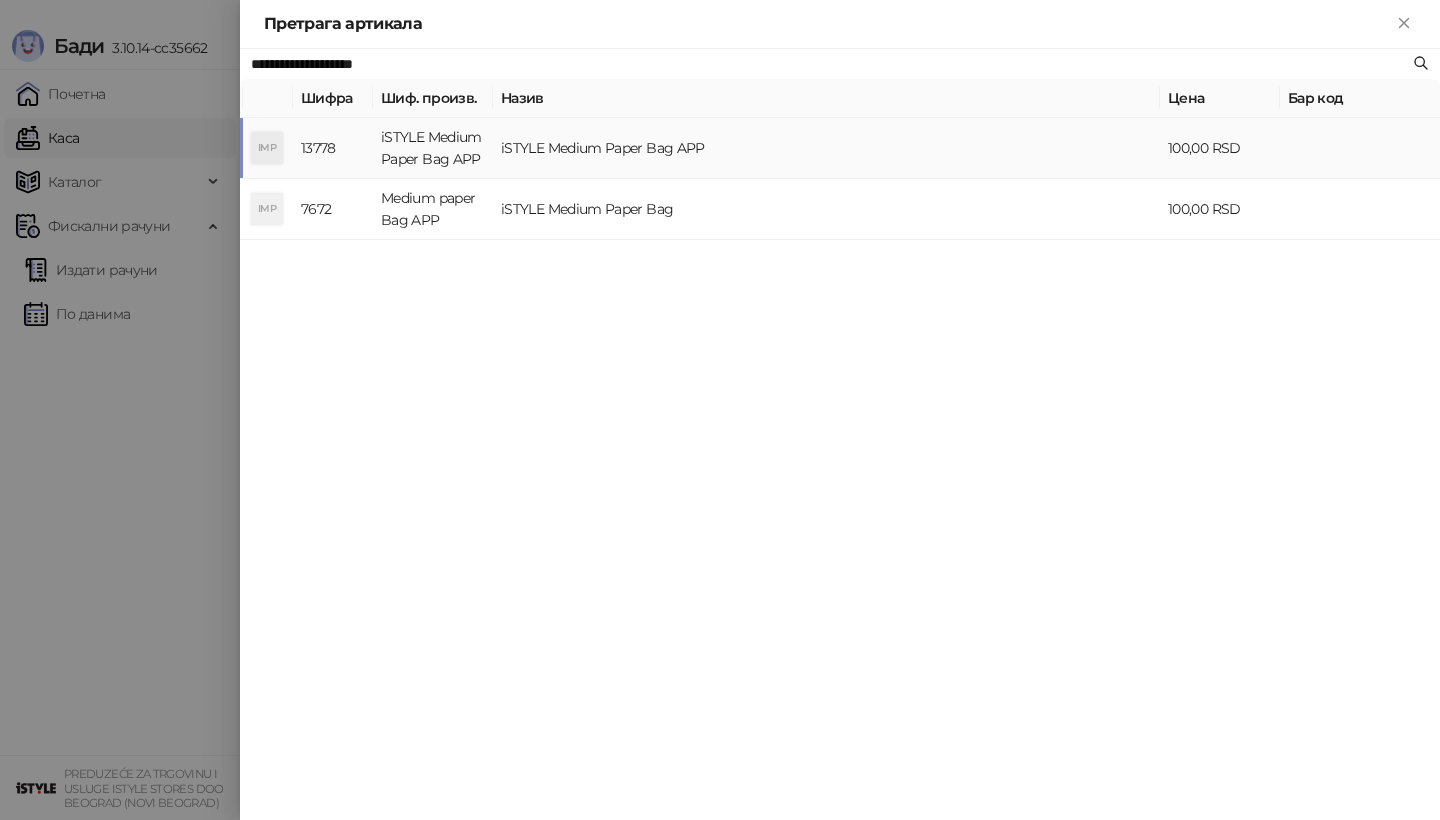 type on "**********" 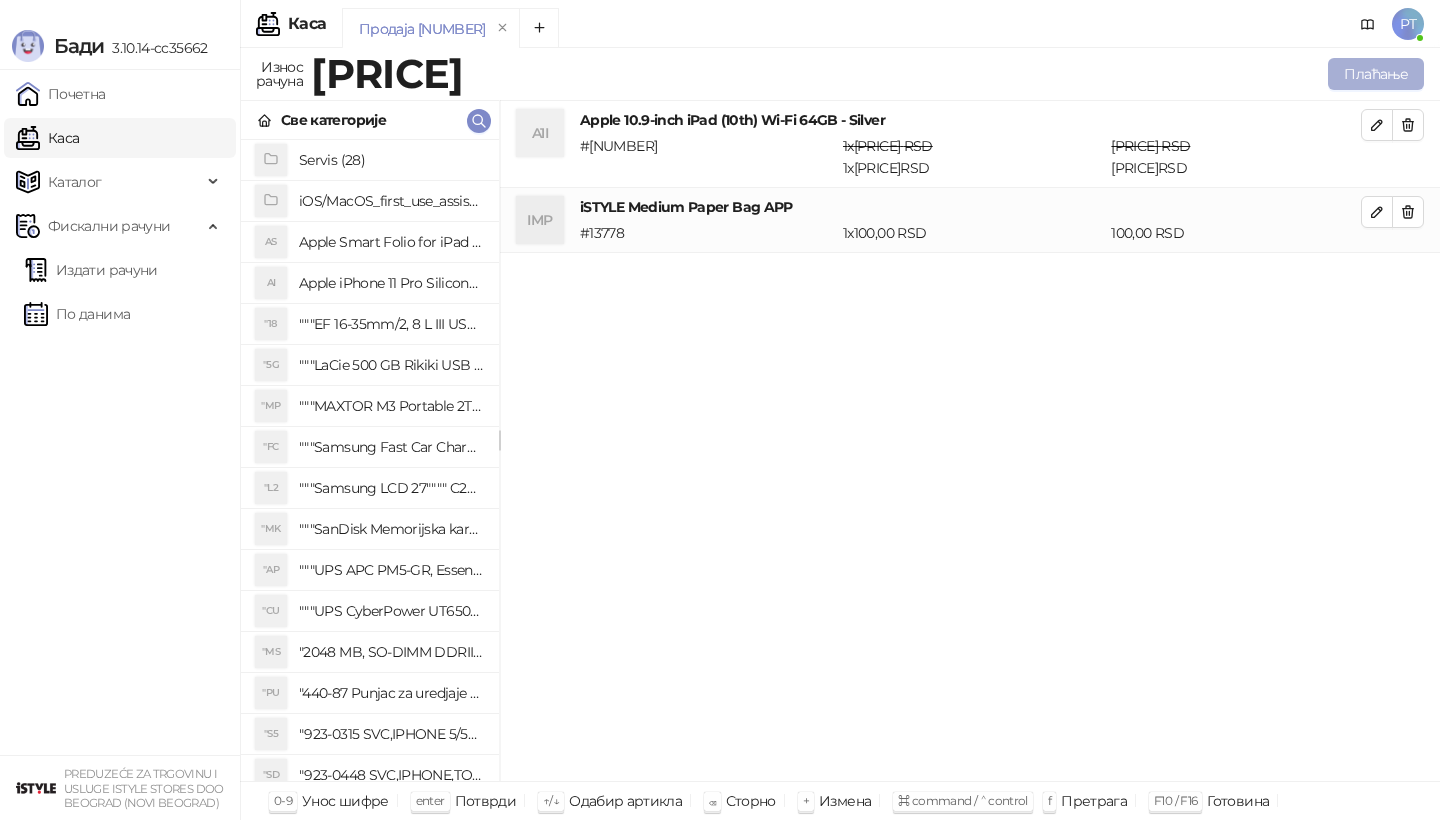 click on "Плаћање" at bounding box center [1376, 74] 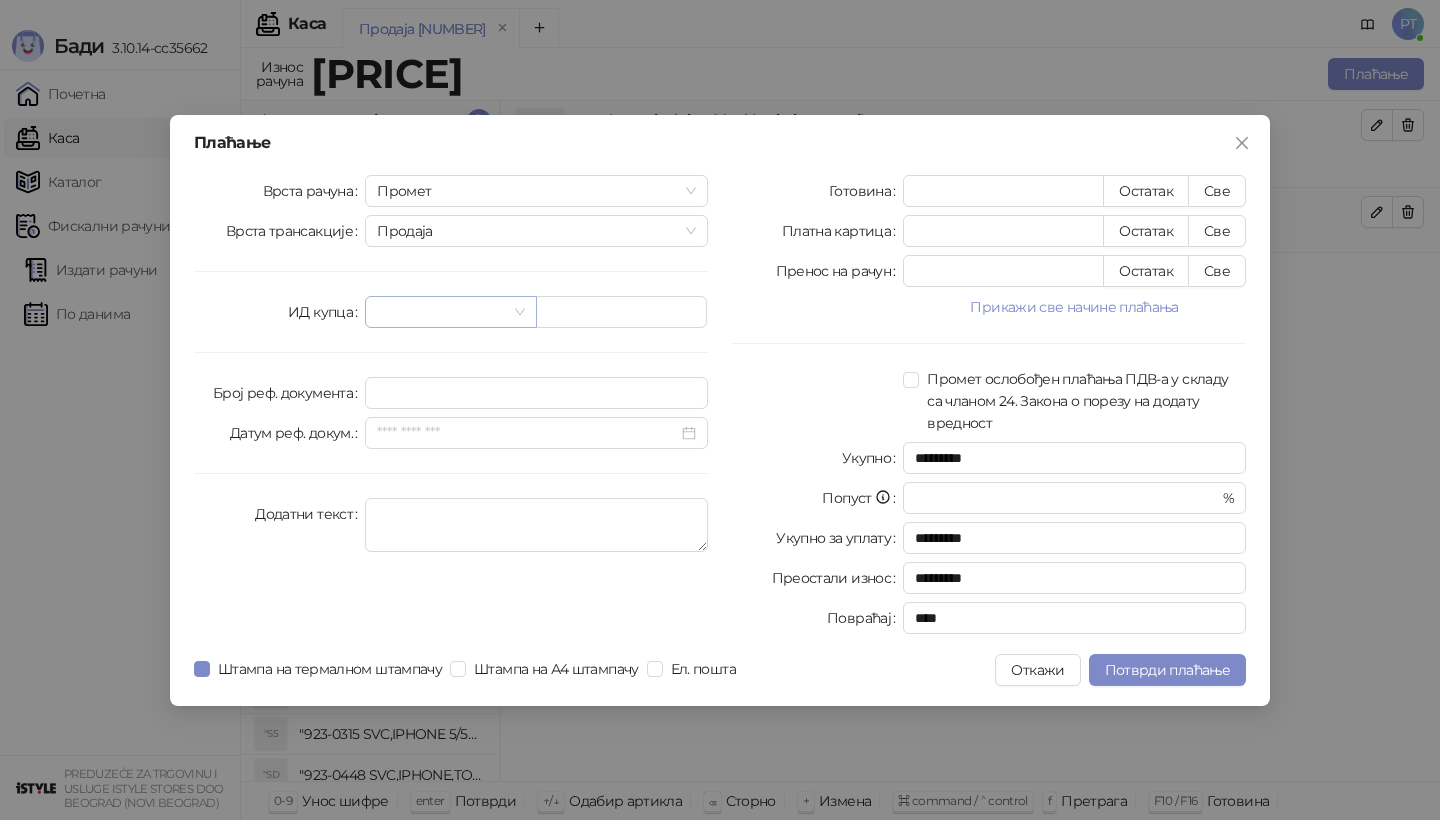 click at bounding box center [450, 312] 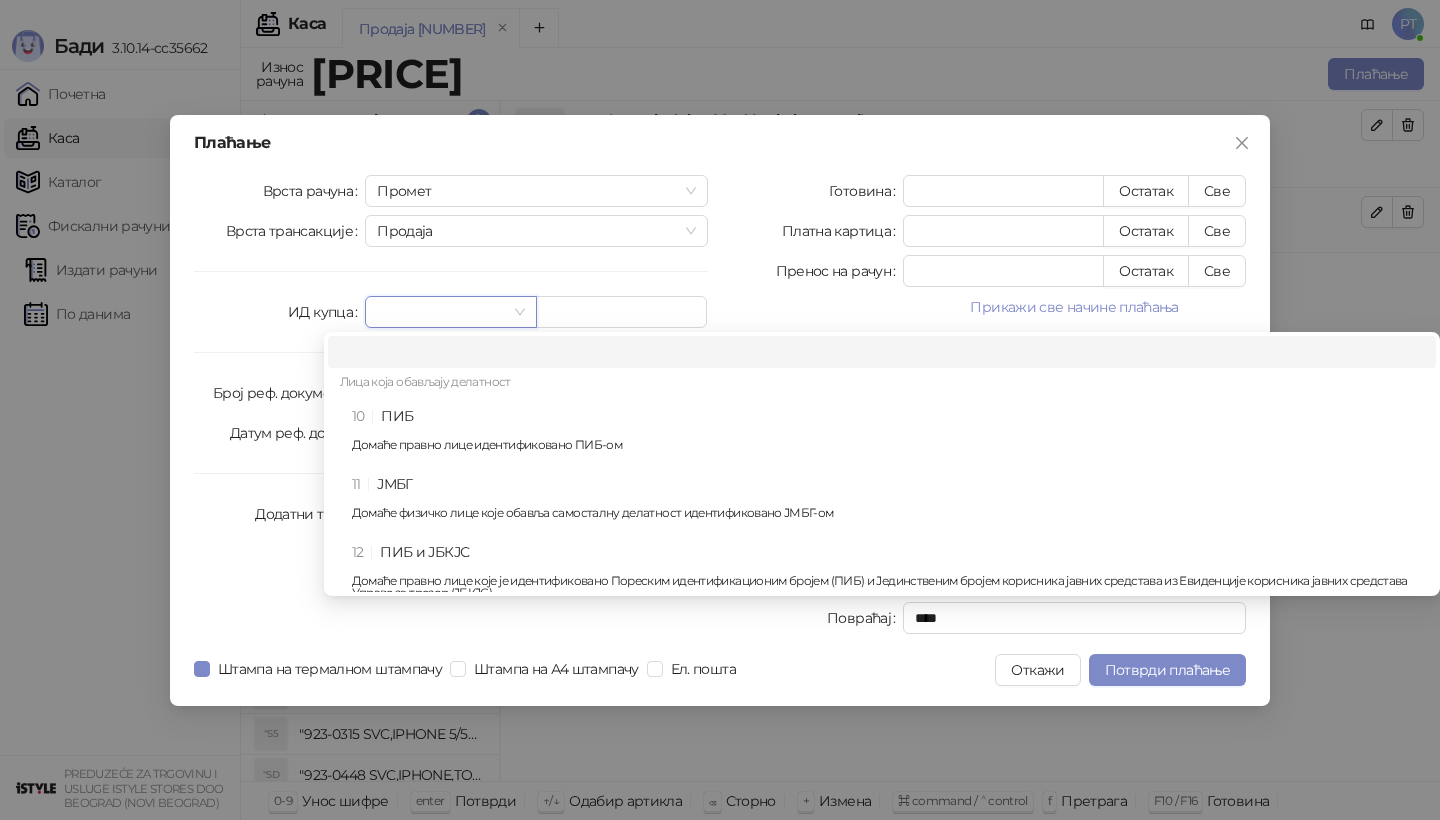 click on "10 ПИБ Домаће правно лице идентификовано ПИБ-ом" at bounding box center [888, 434] 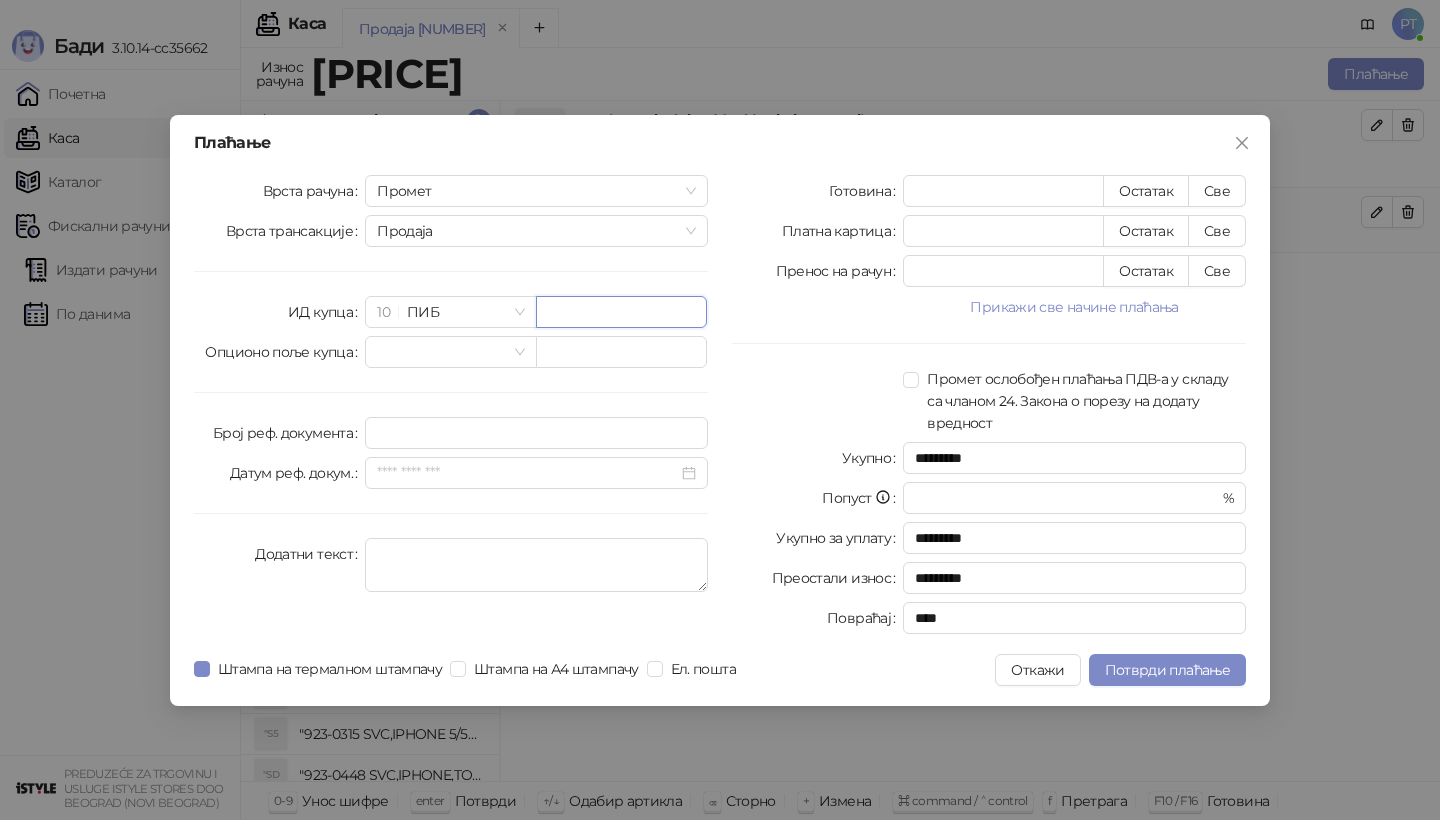 click at bounding box center [621, 312] 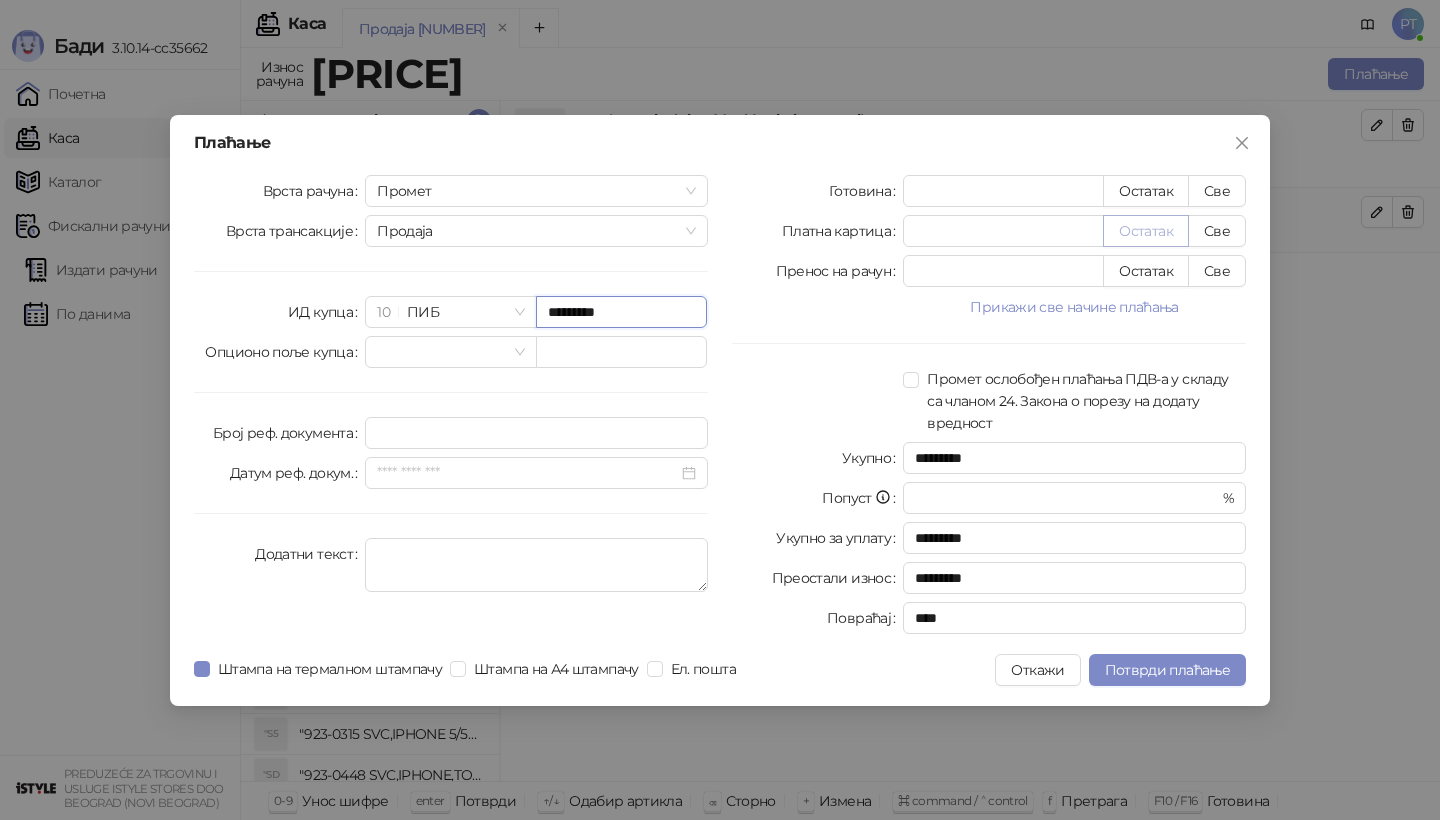type on "*********" 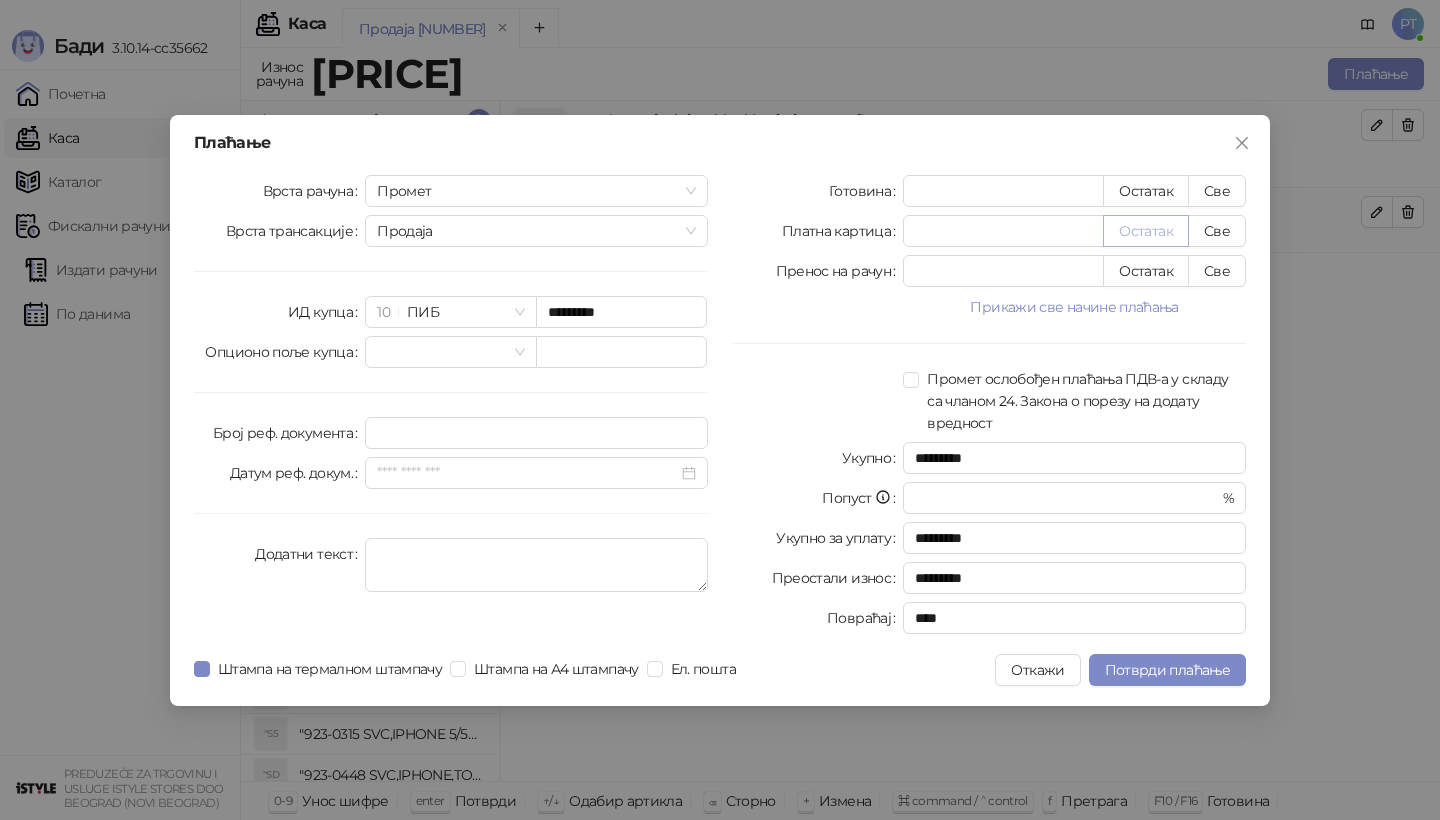 click on "Остатак" at bounding box center [1146, 231] 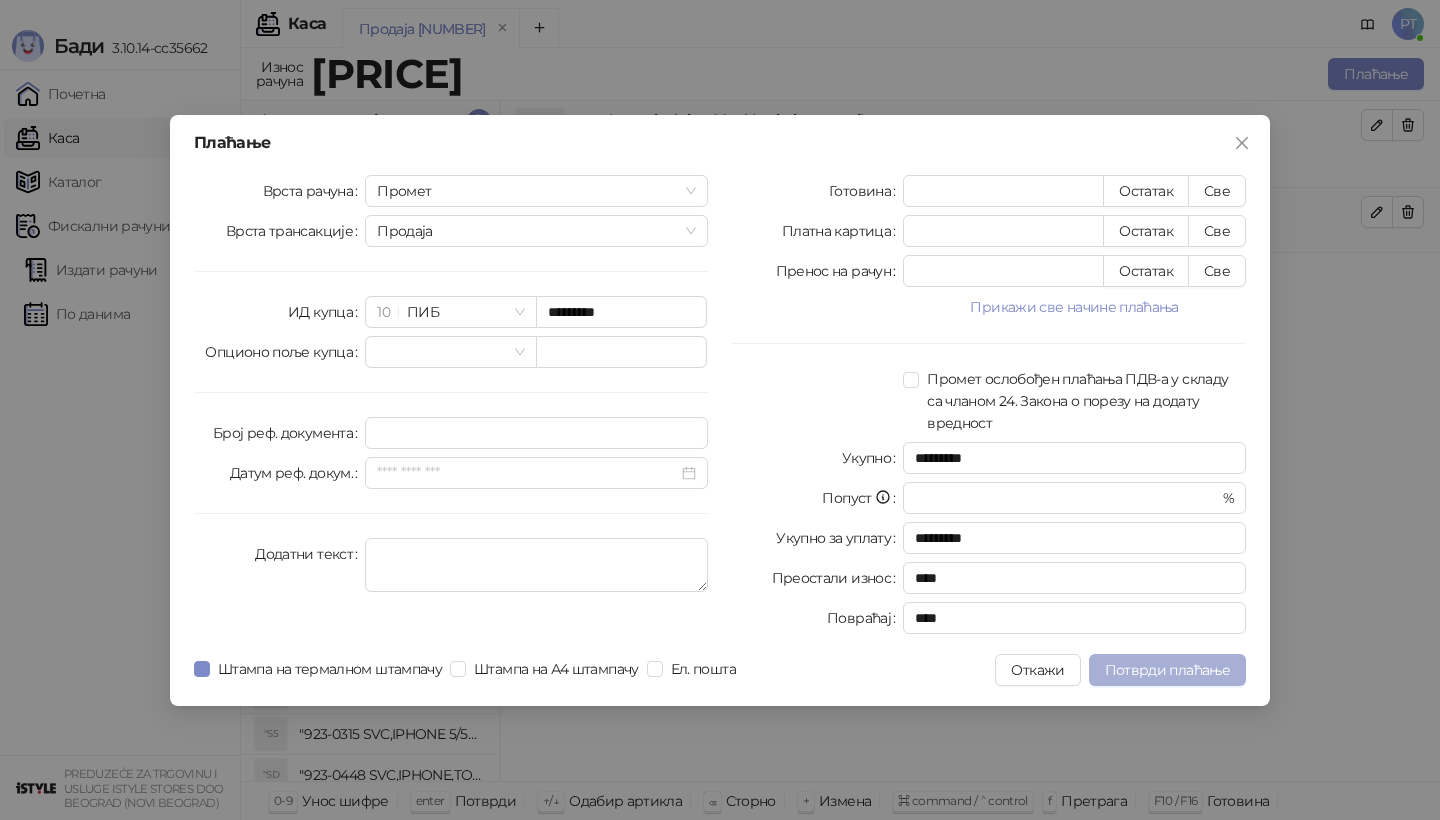 click on "Потврди плаћање" at bounding box center [1167, 670] 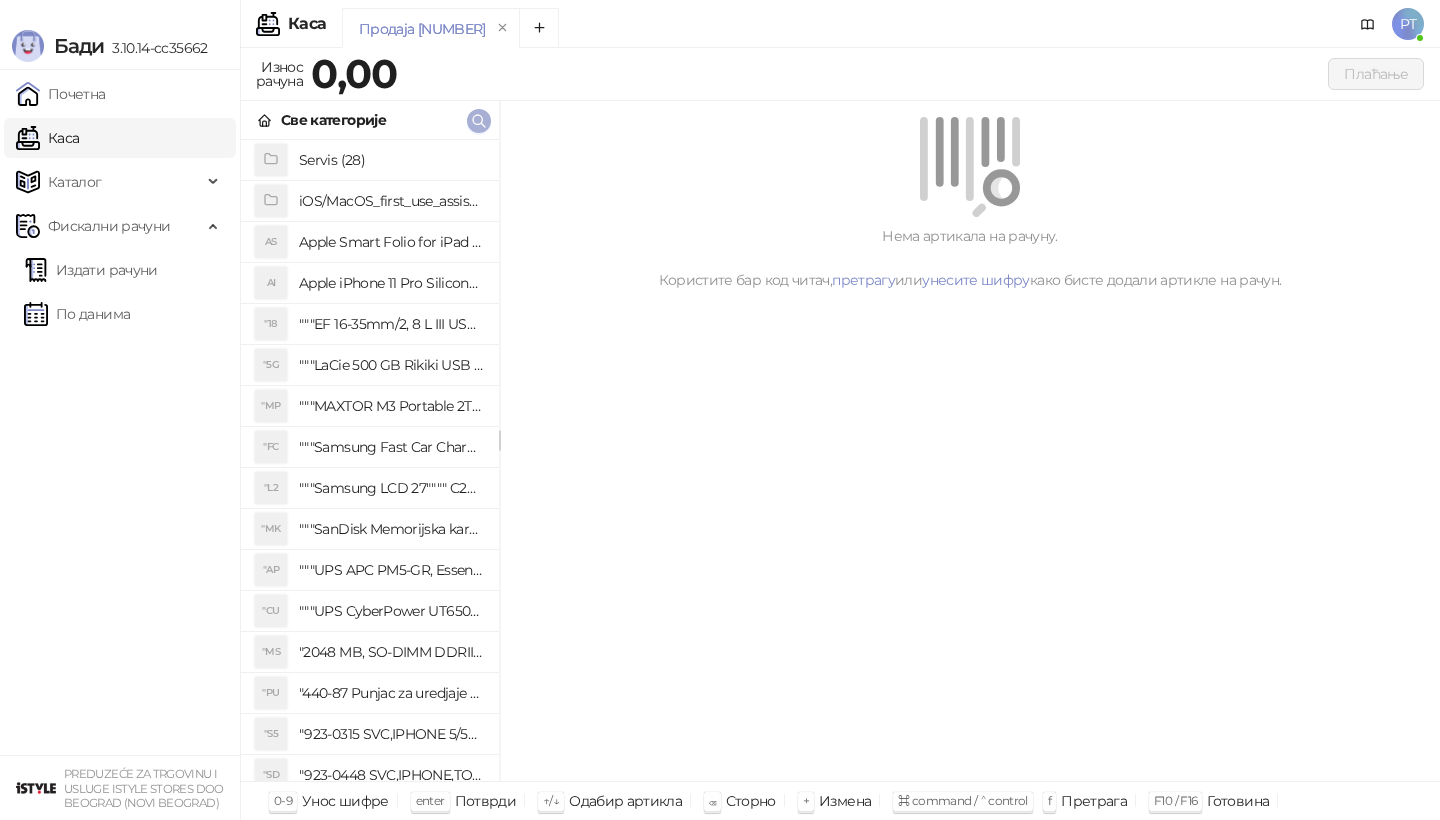 click at bounding box center (479, 121) 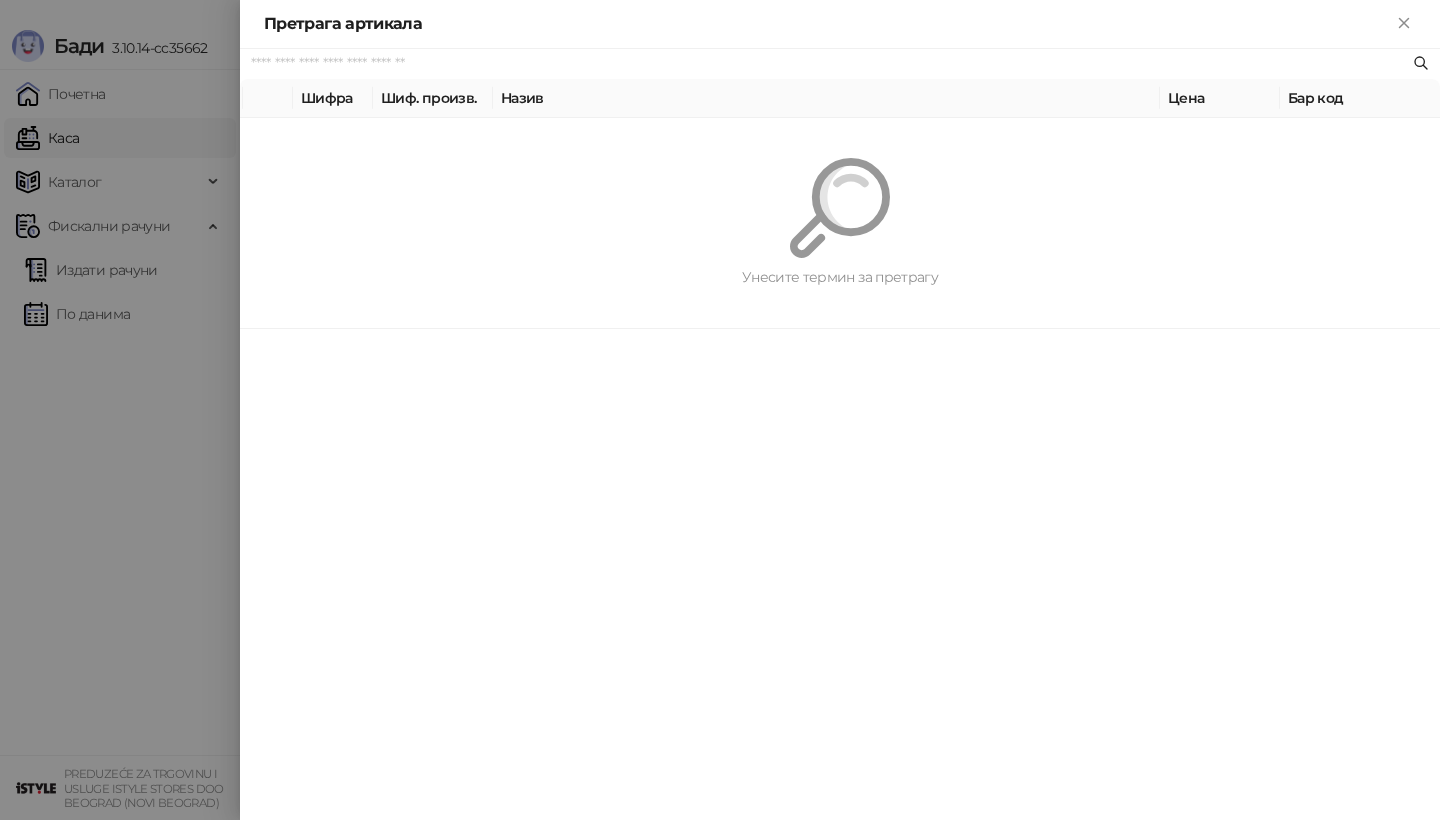 paste on "**********" 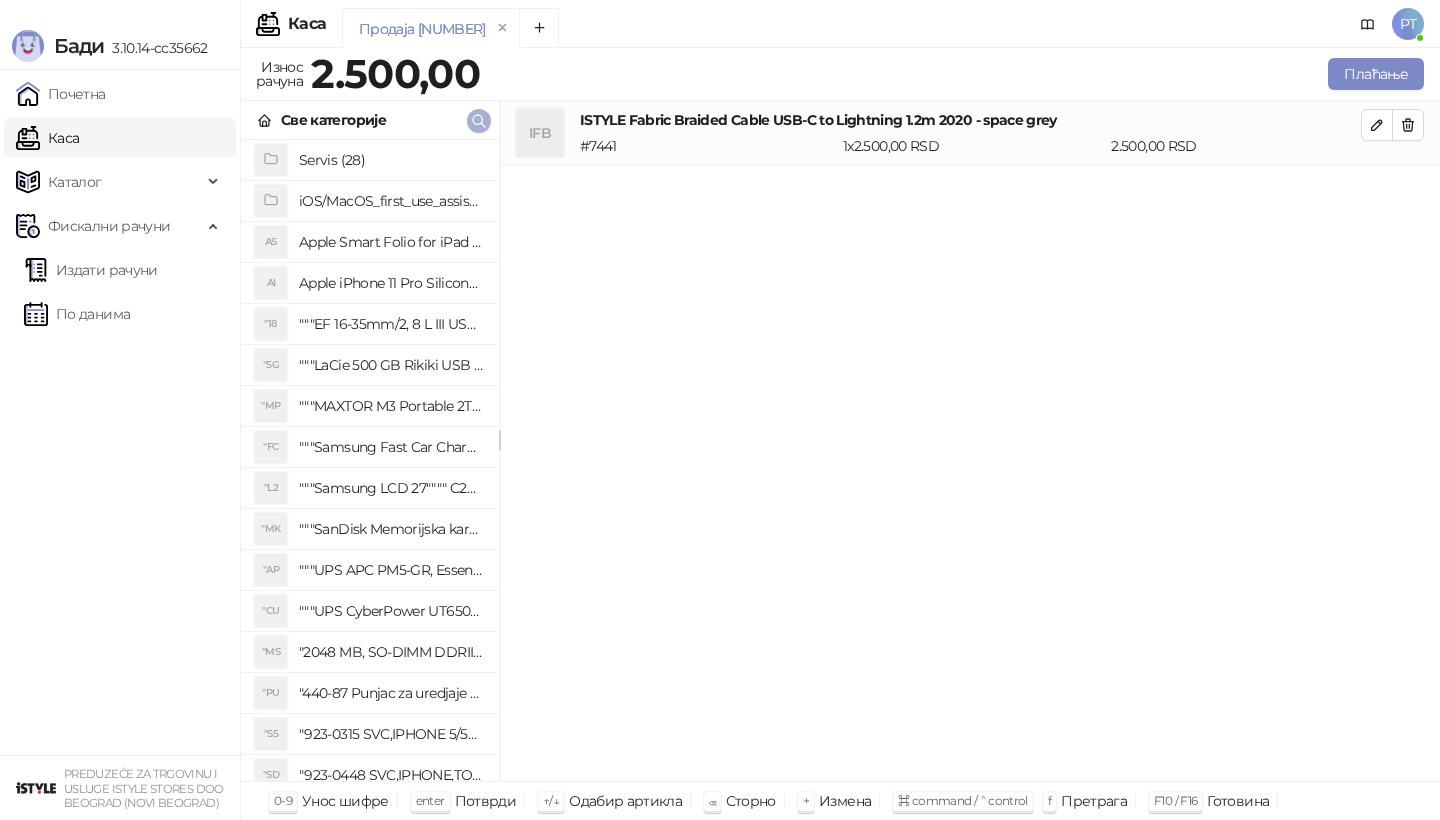 click 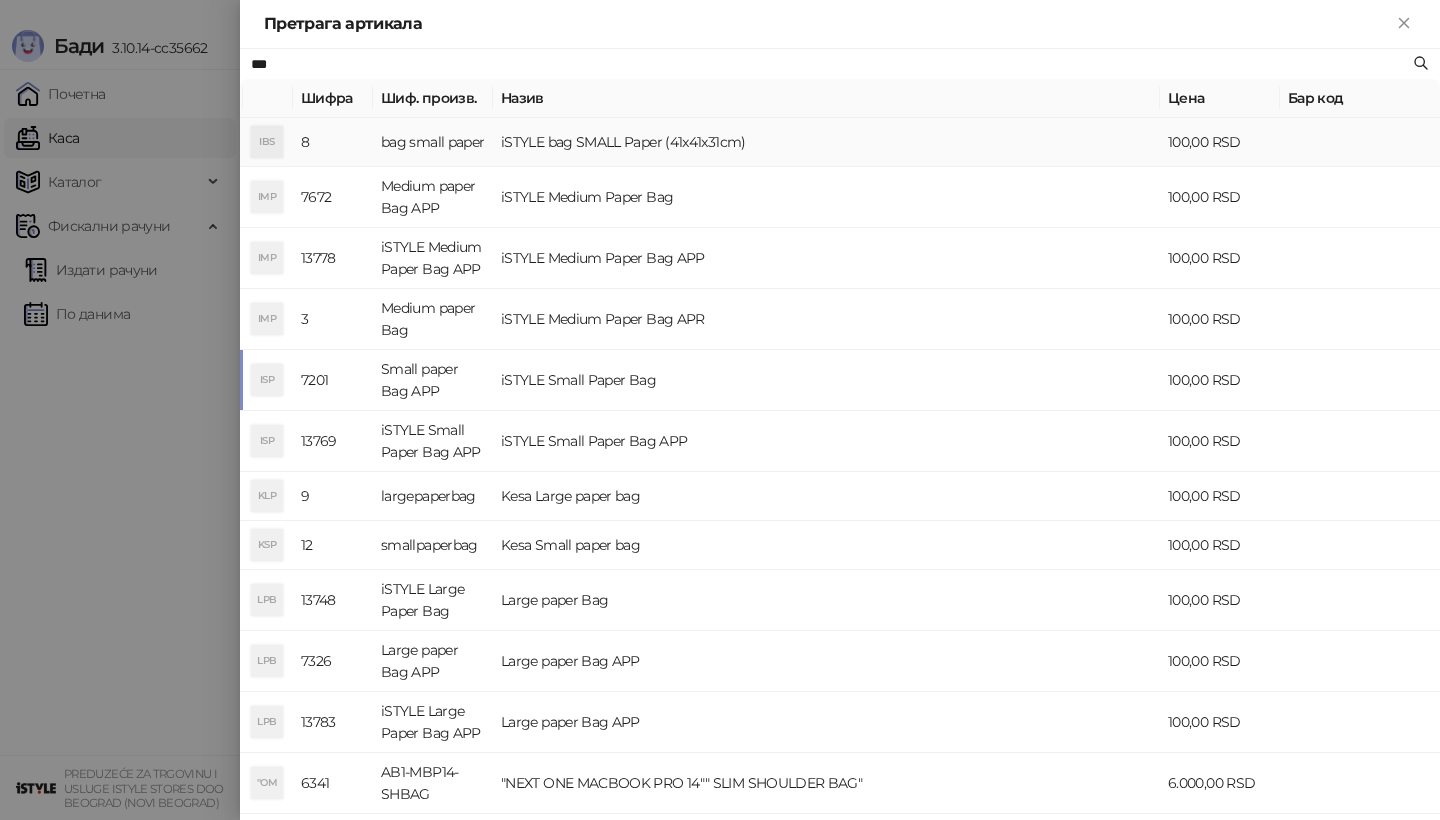 type on "***" 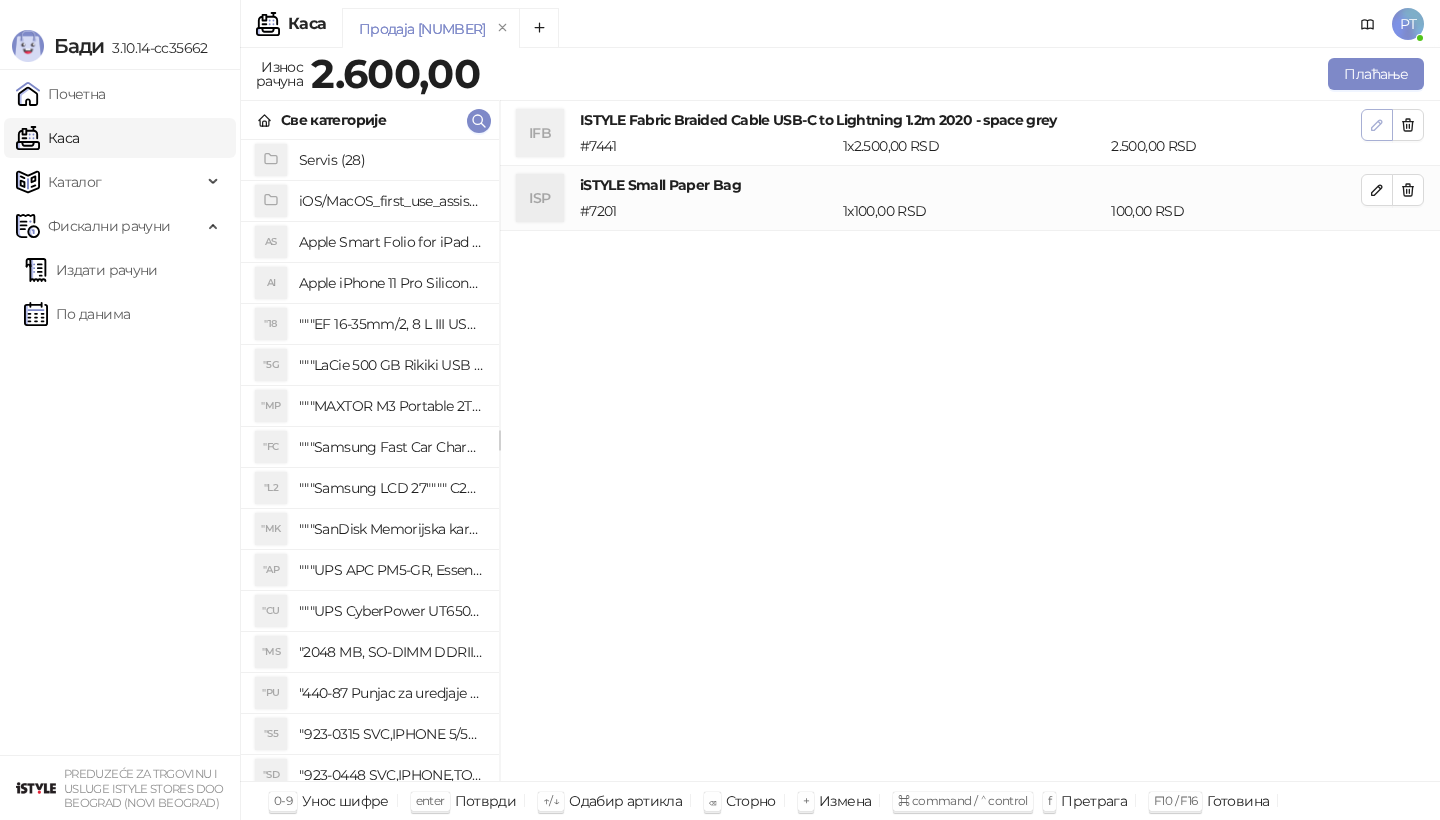 click at bounding box center (1377, 125) 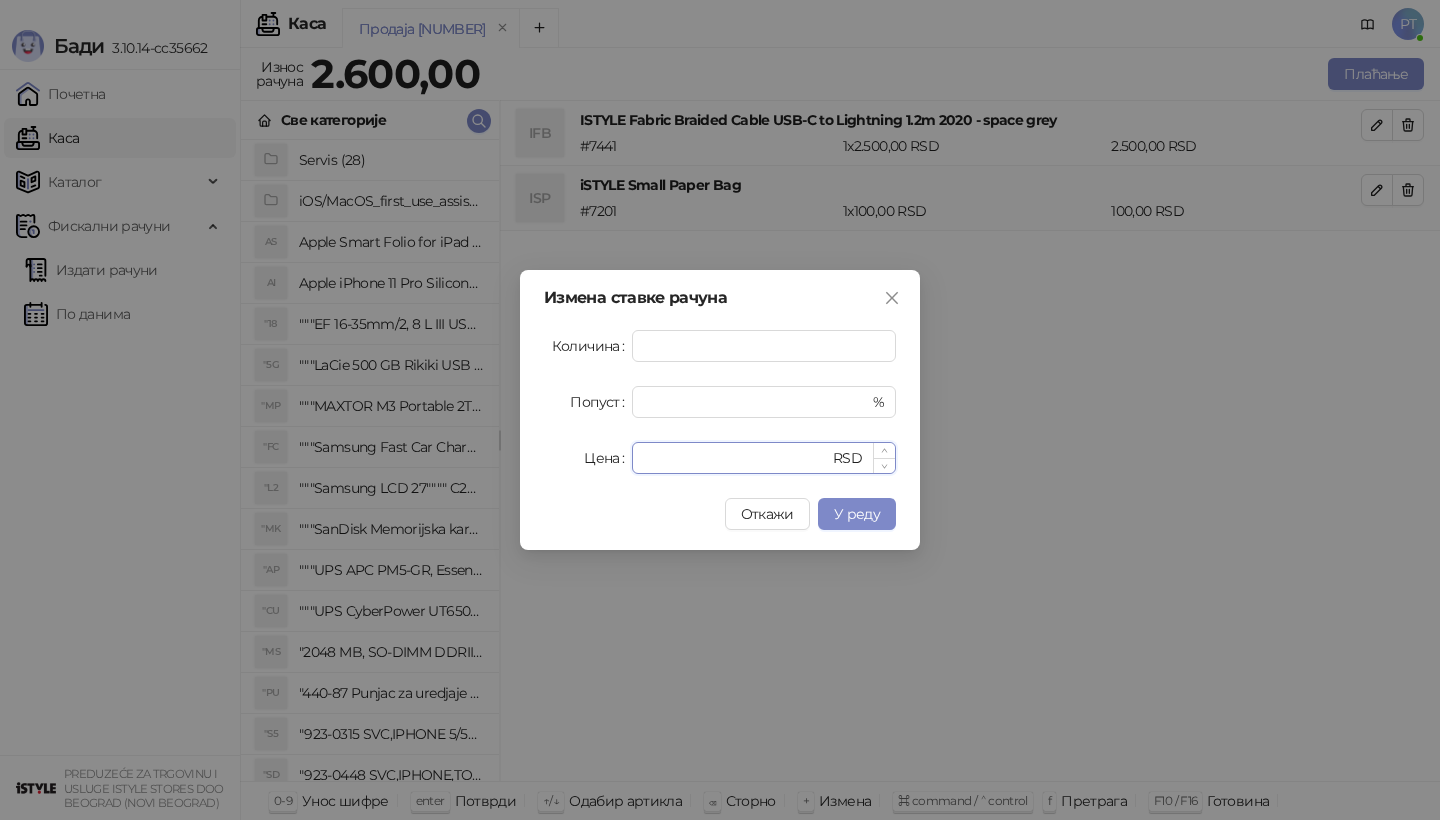 click on "****" at bounding box center (736, 458) 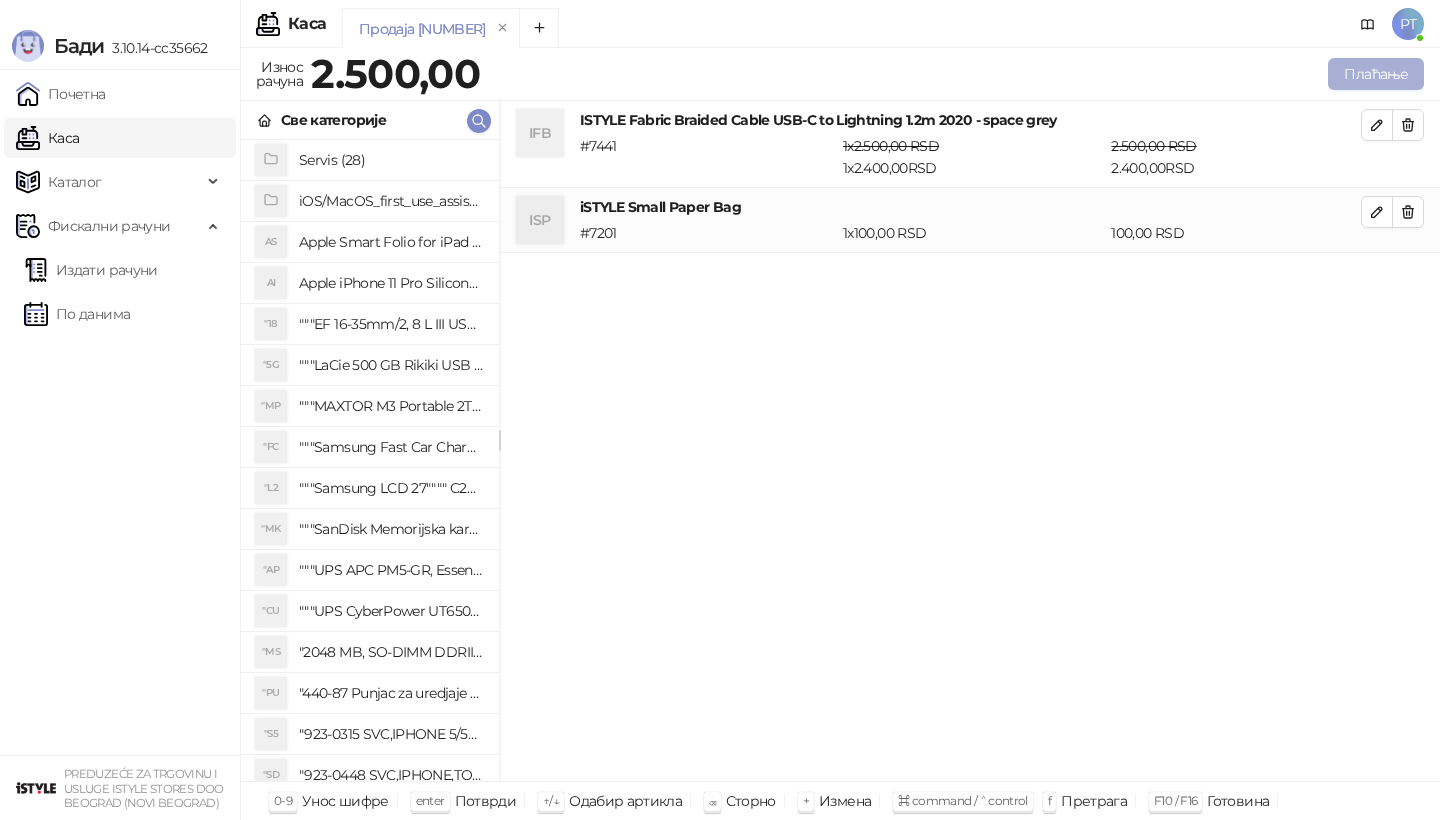 click on "Плаћање" at bounding box center [1376, 74] 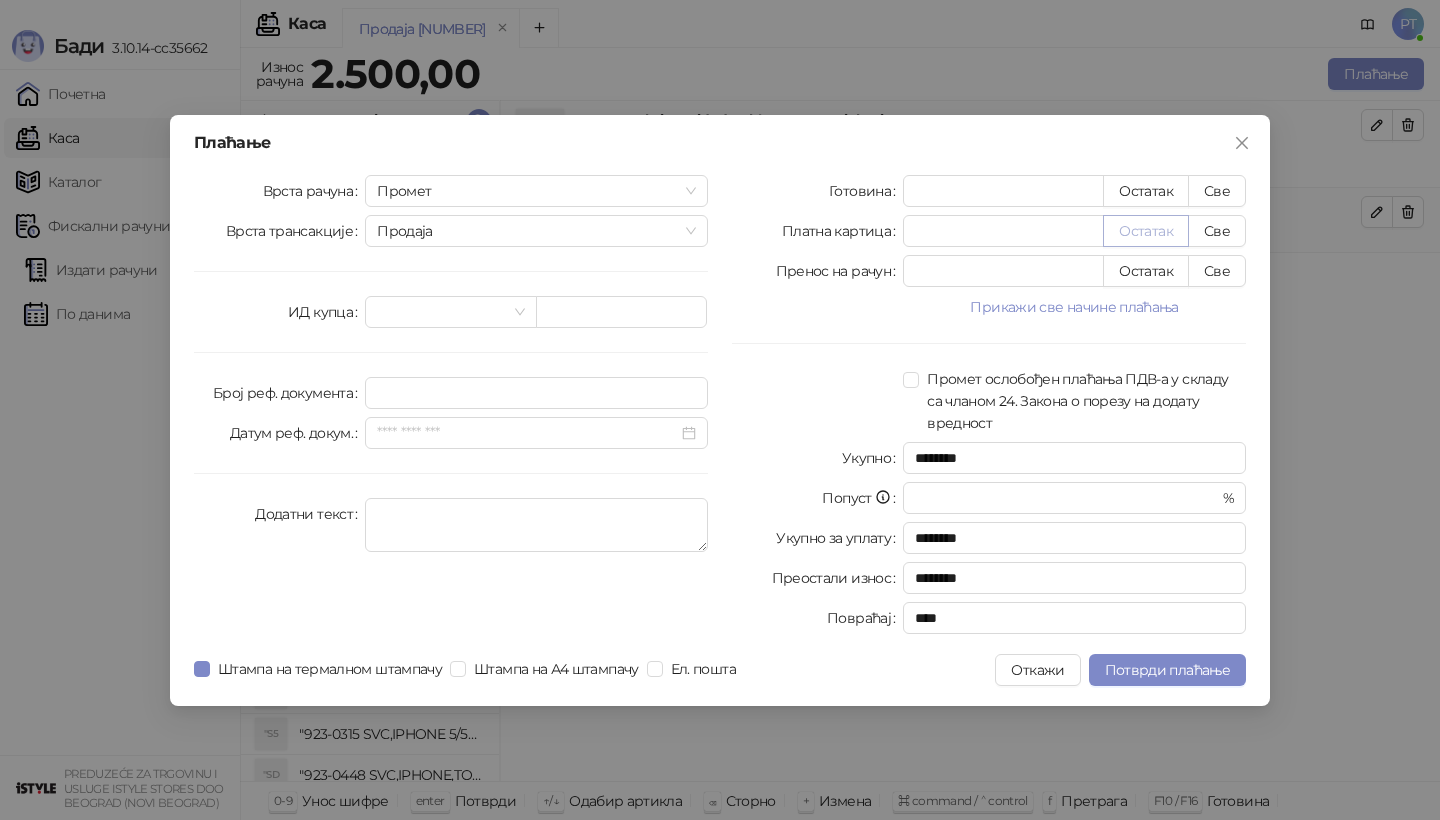 click on "Остатак" at bounding box center [1146, 231] 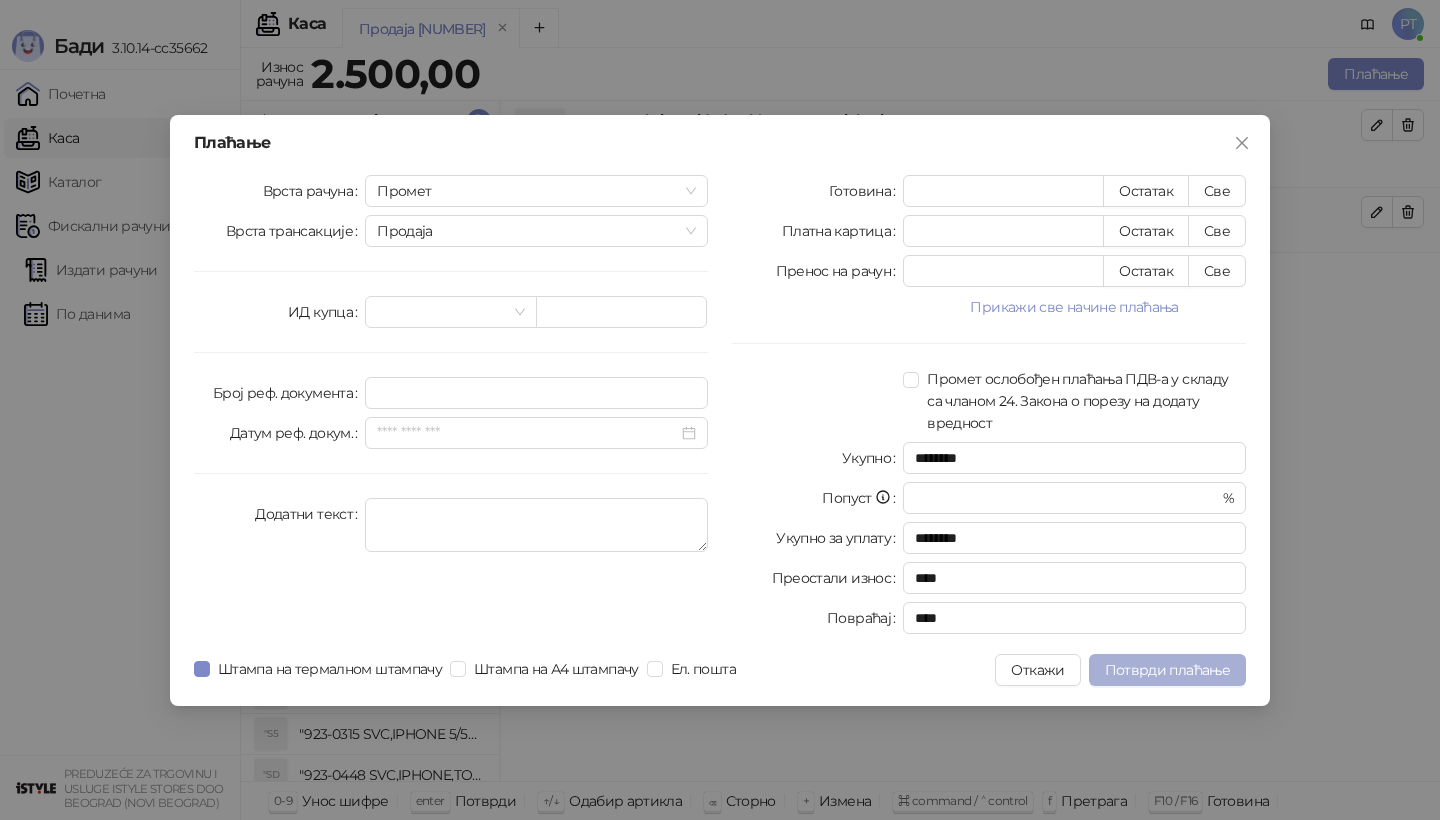 click on "Потврди плаћање" at bounding box center (1167, 670) 